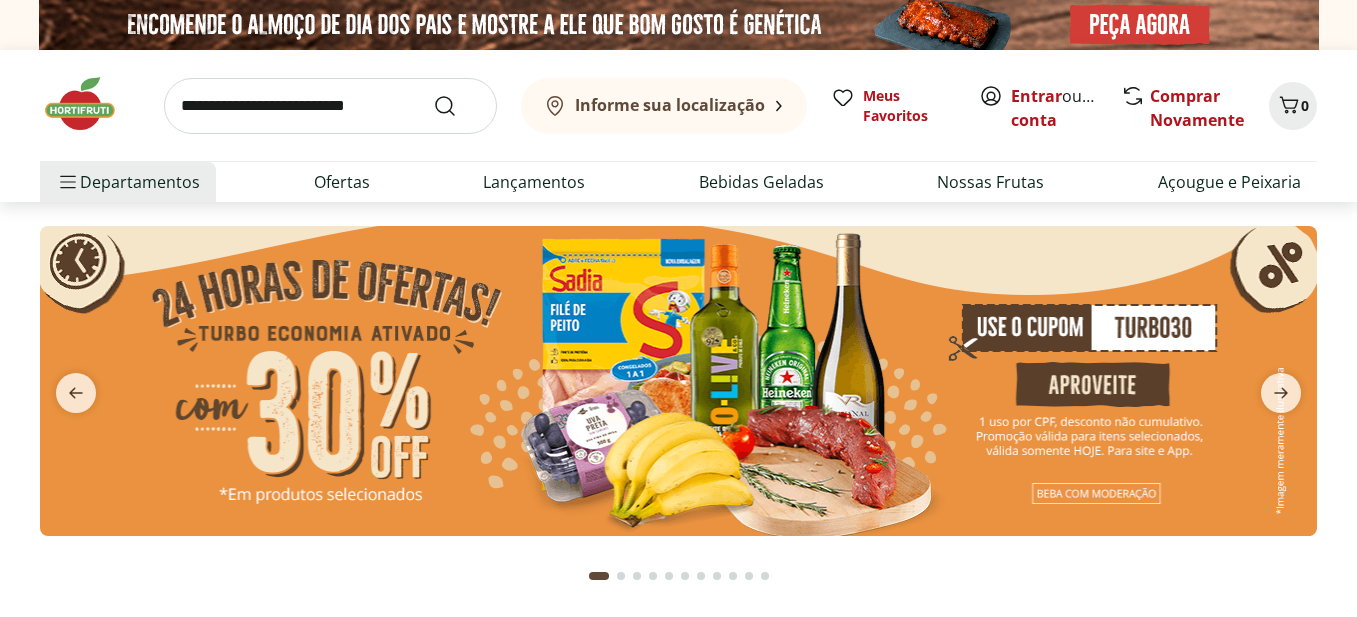 scroll, scrollTop: 0, scrollLeft: 0, axis: both 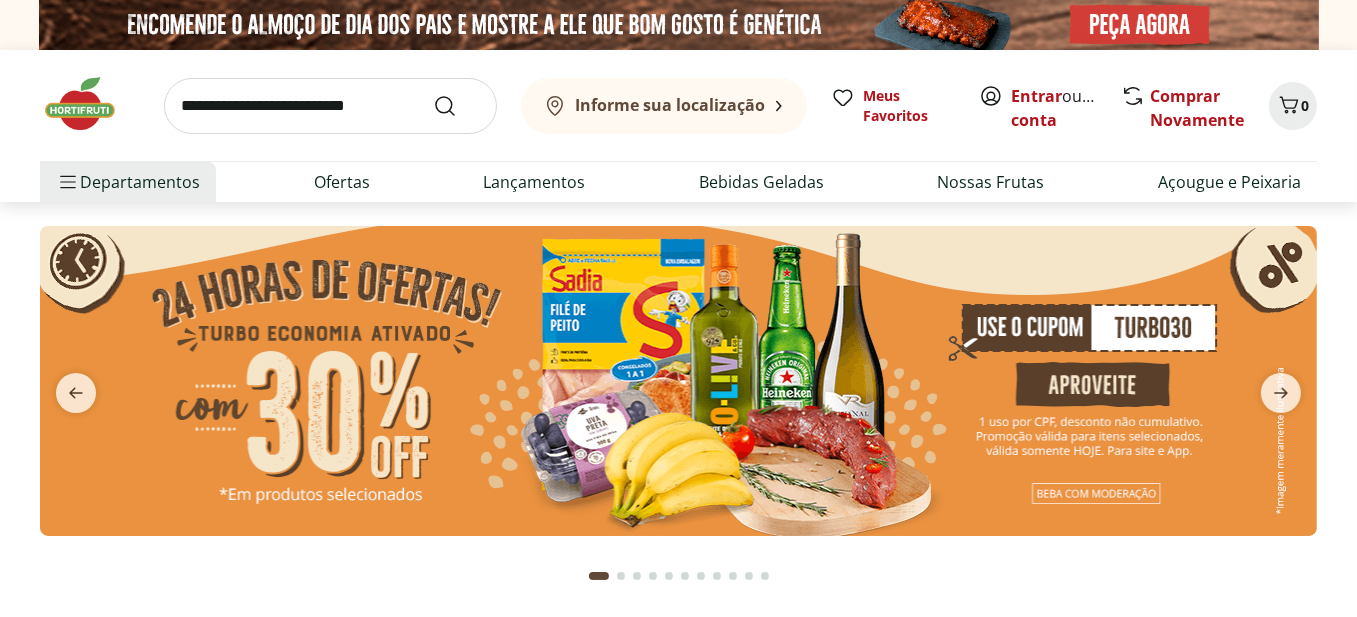 click at bounding box center (678, 380) 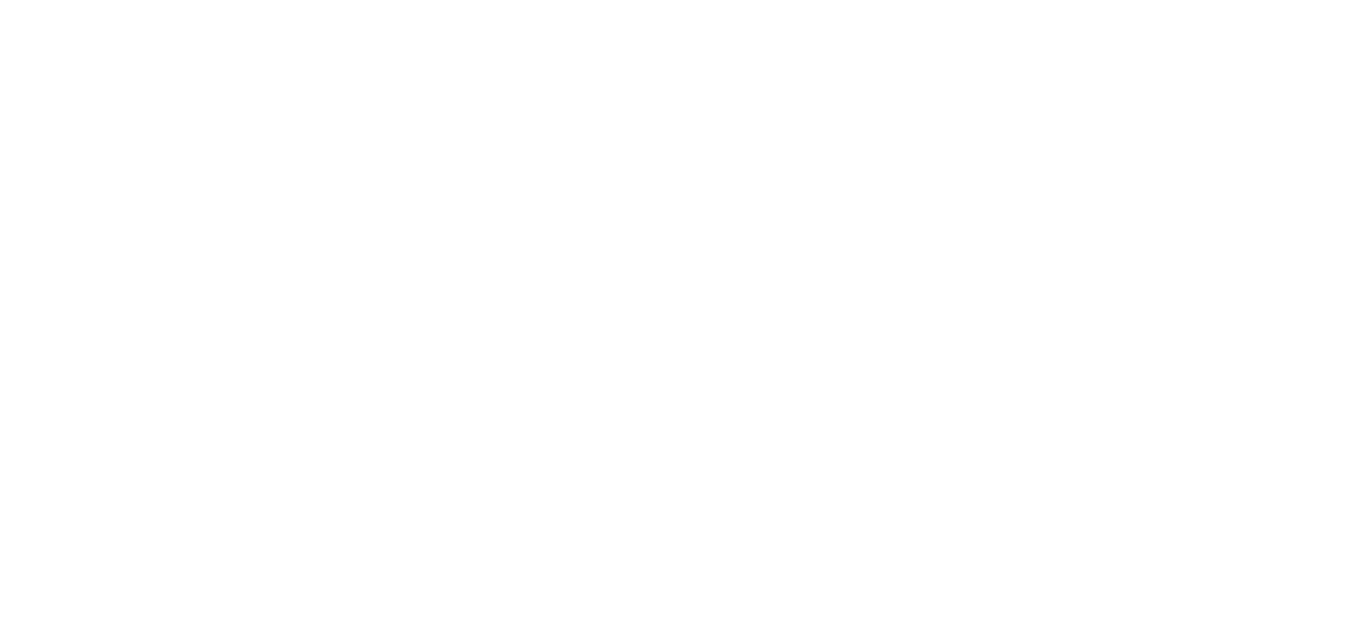 select on "**********" 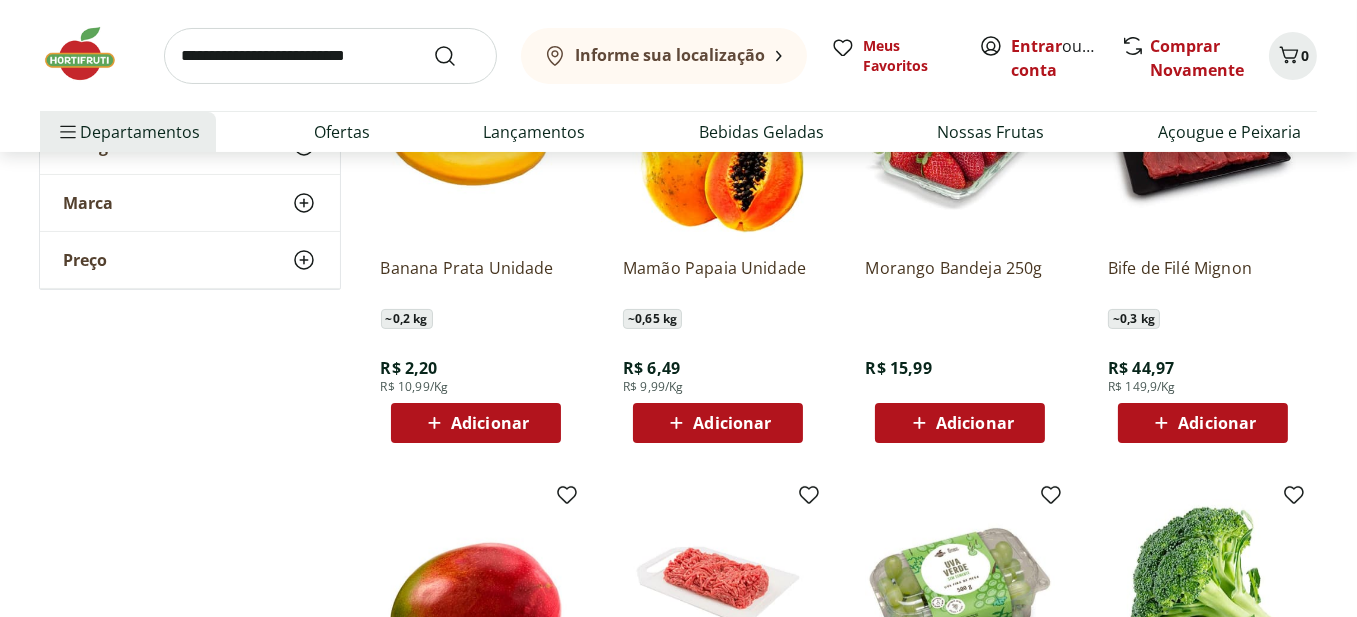 scroll, scrollTop: 300, scrollLeft: 0, axis: vertical 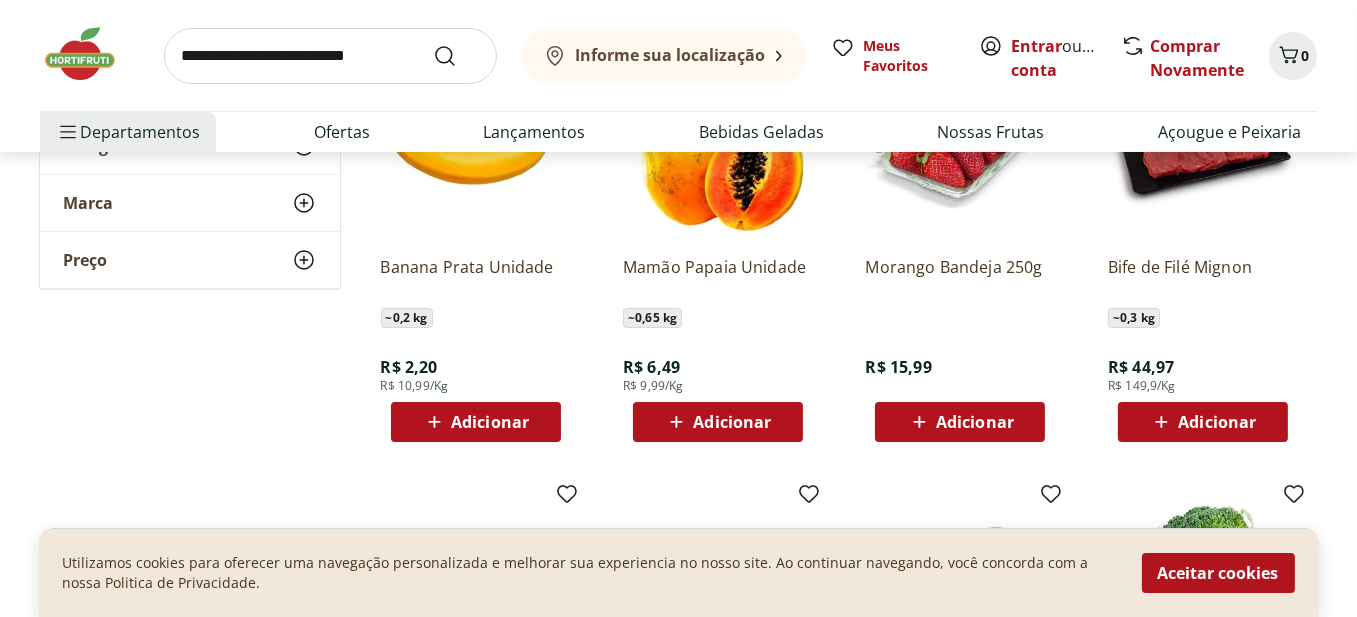 click 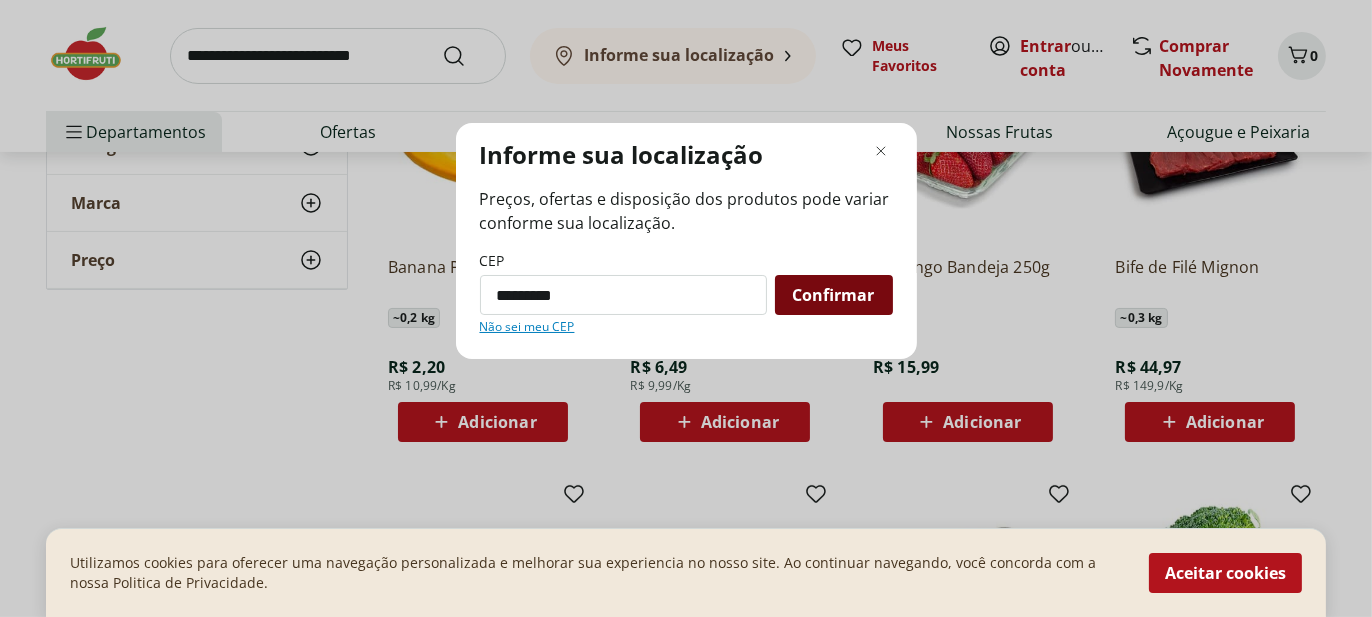 type on "*********" 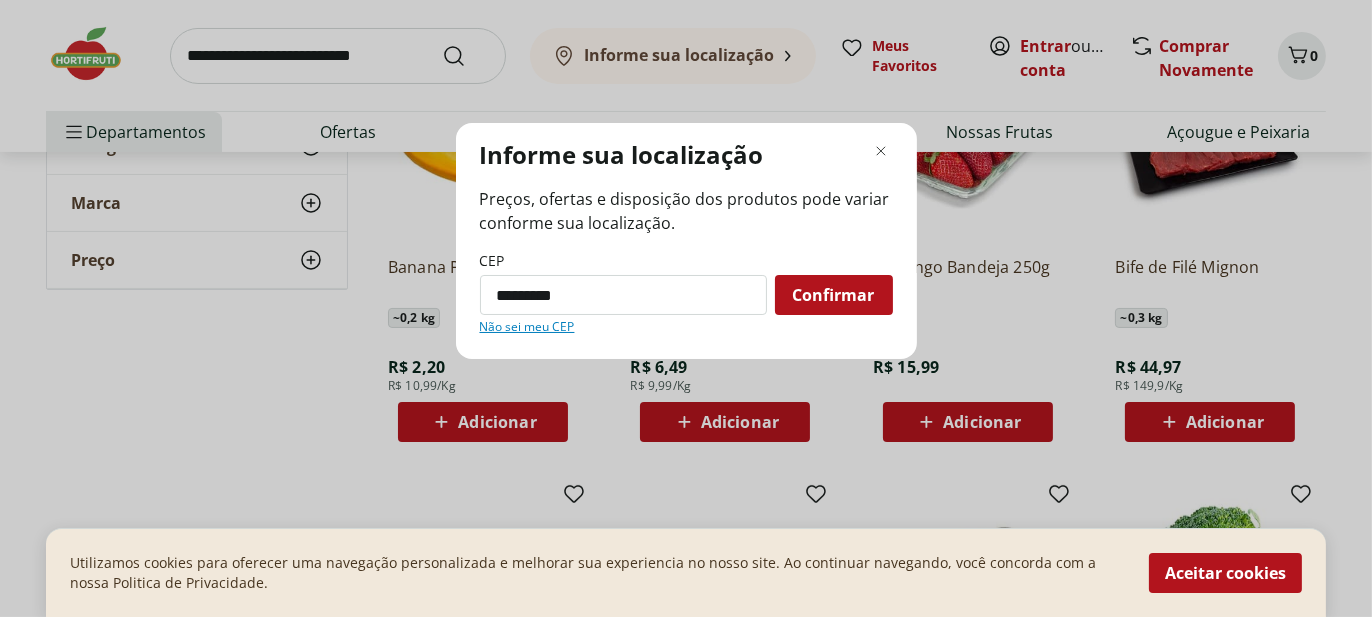 click on "Confirmar" at bounding box center [834, 295] 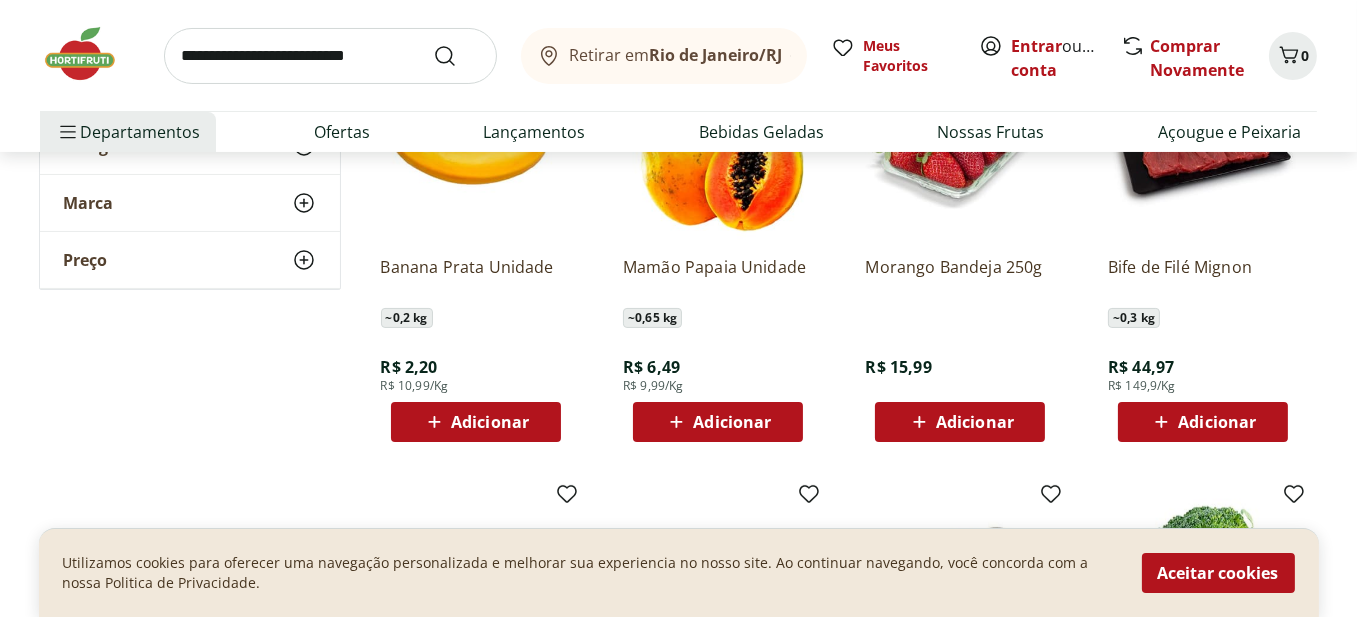 click 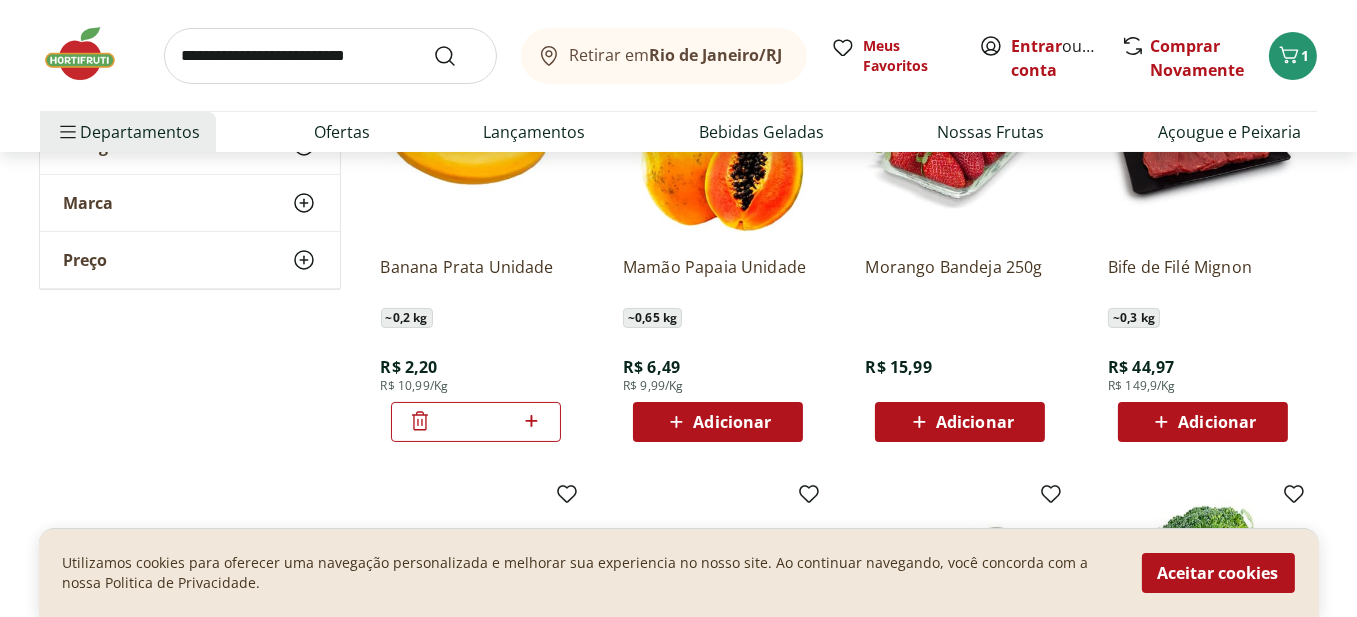 click 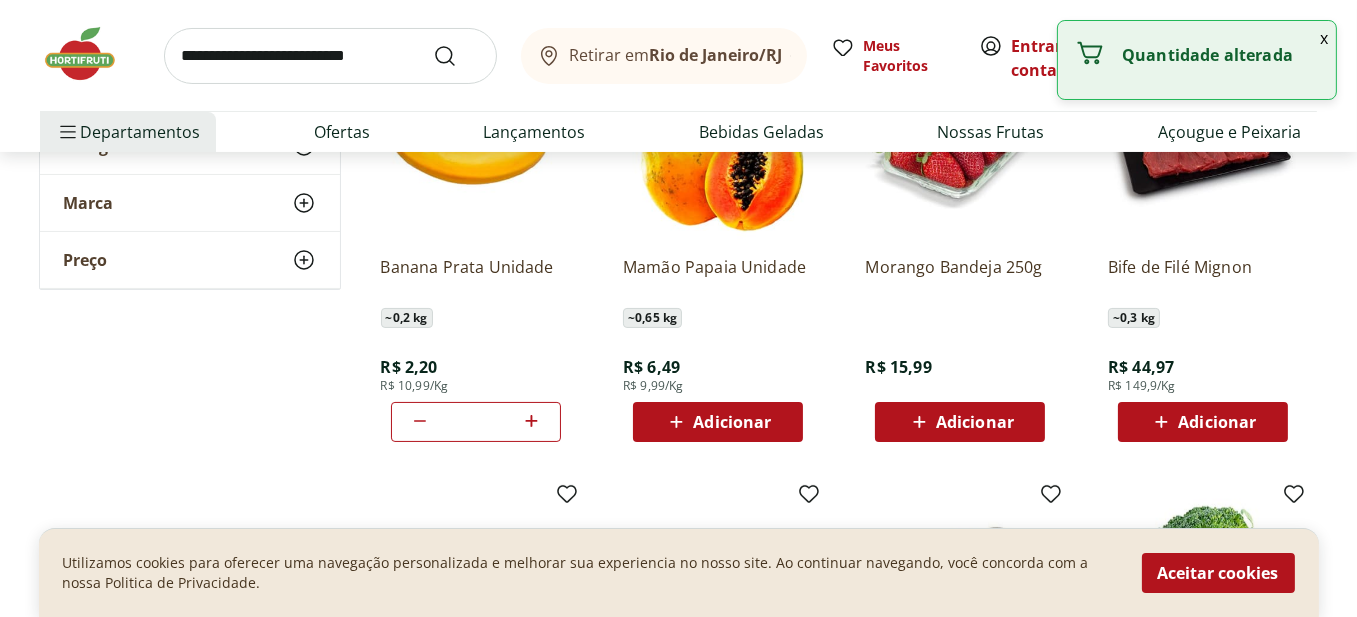 click 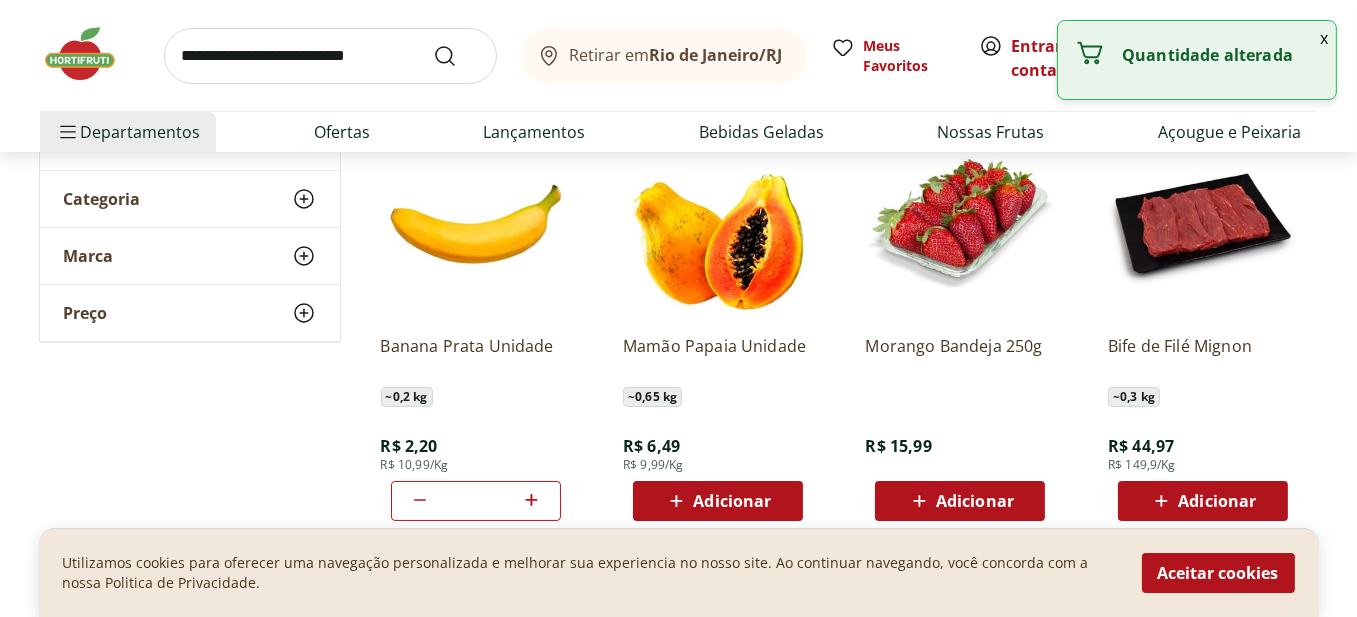 scroll, scrollTop: 300, scrollLeft: 0, axis: vertical 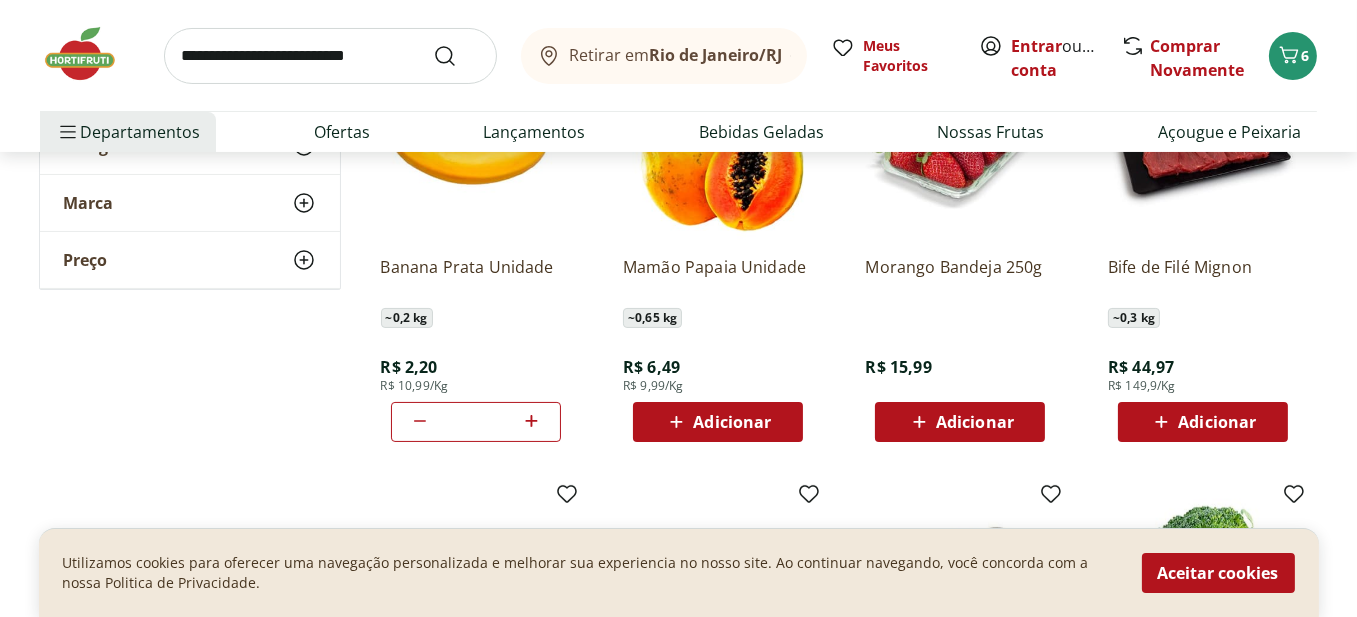 click 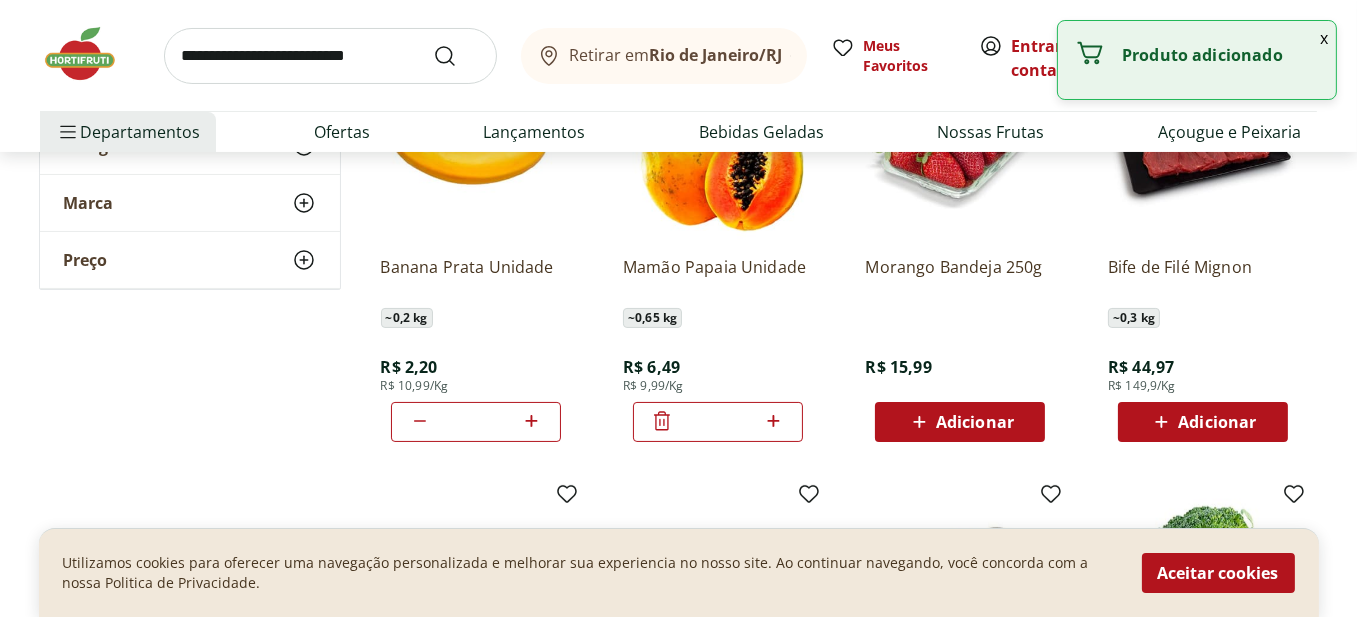 click 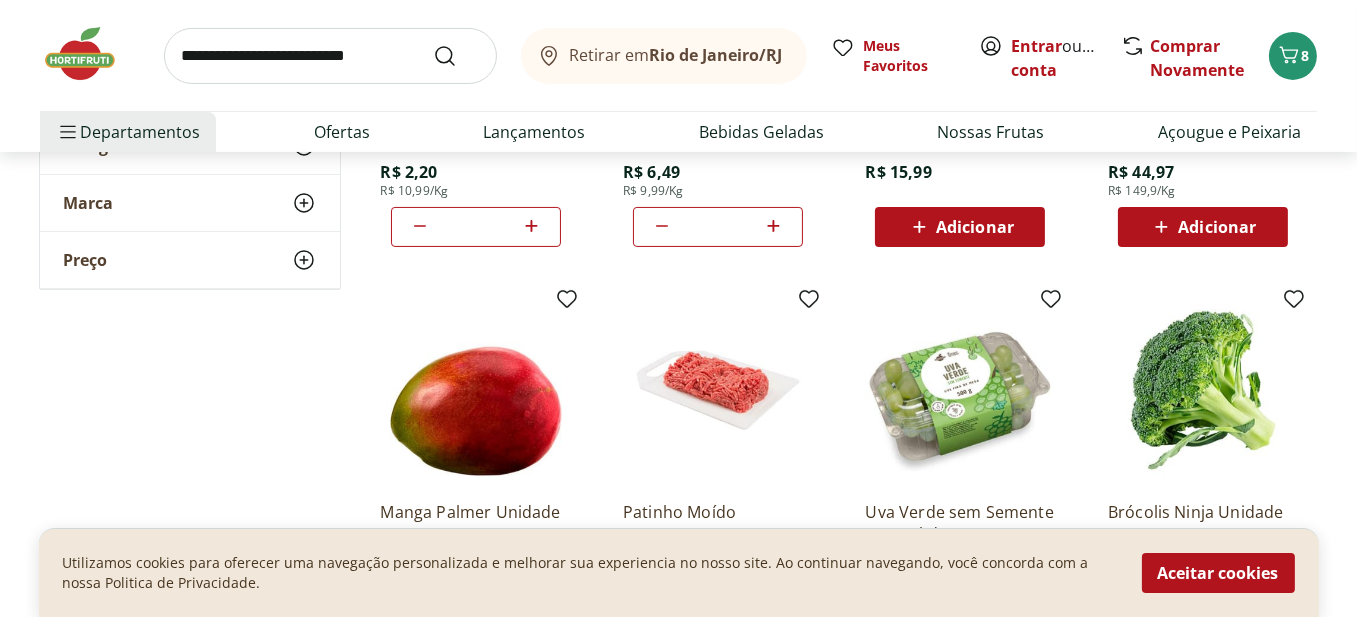 scroll, scrollTop: 700, scrollLeft: 0, axis: vertical 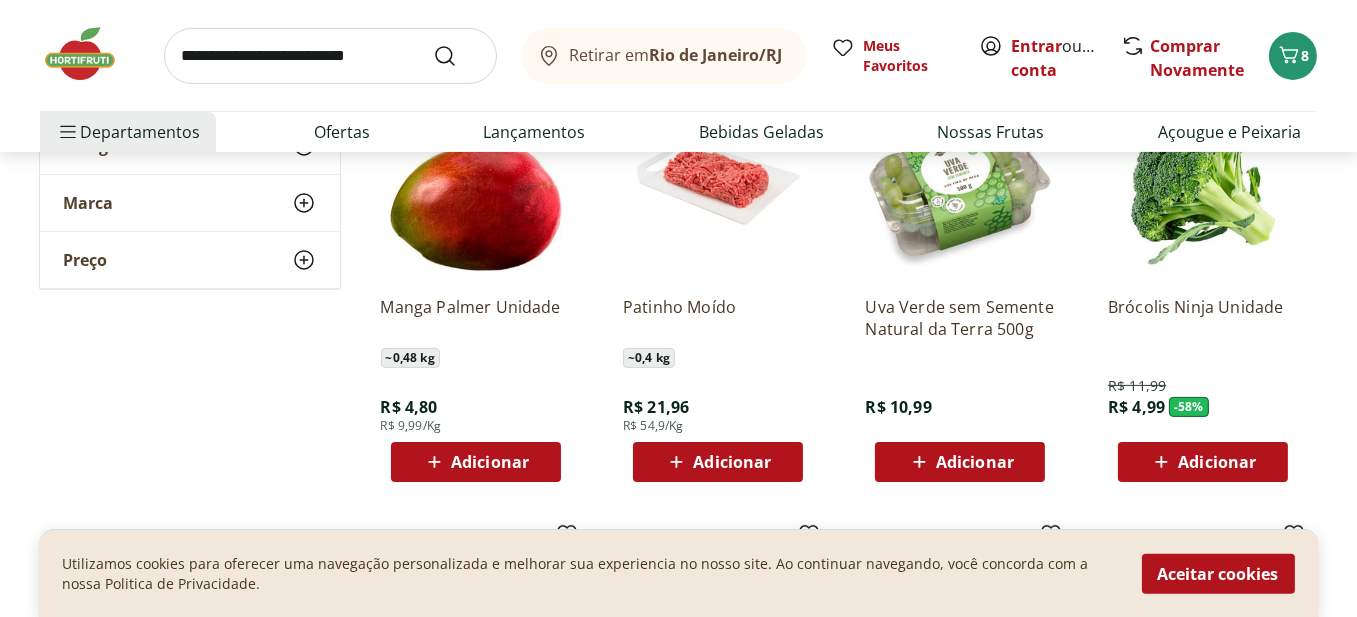 click on "Adicionar" at bounding box center (732, 462) 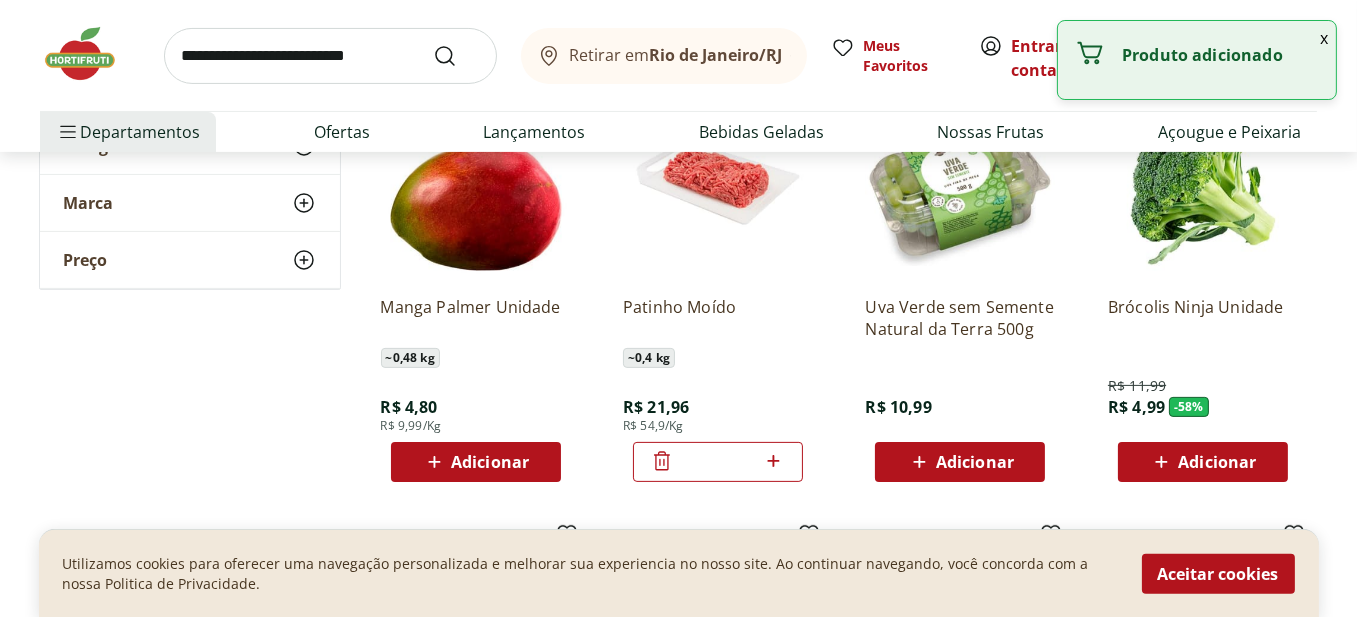click 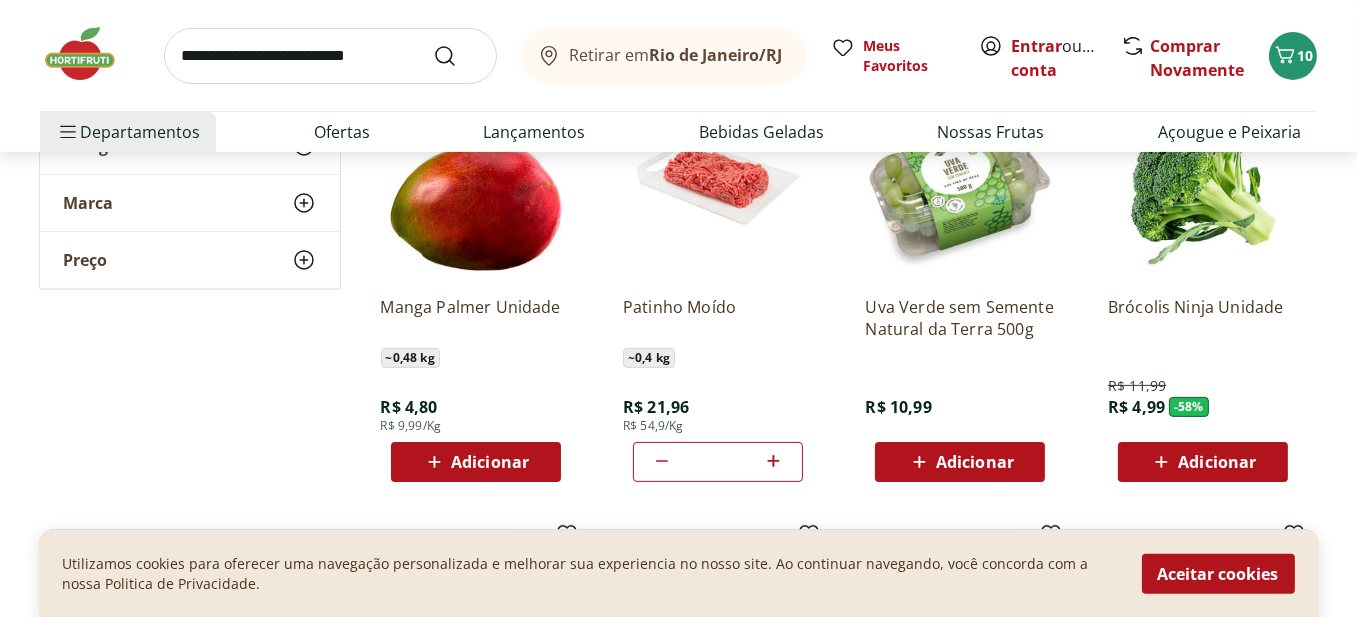 click 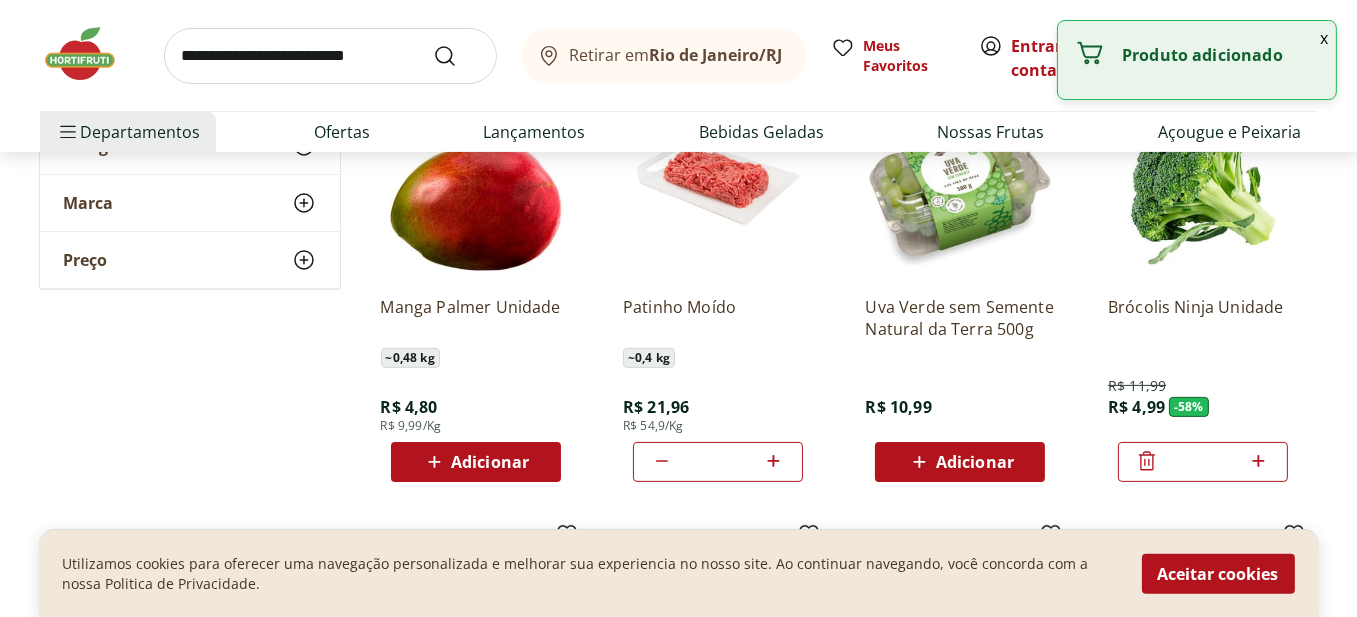 click 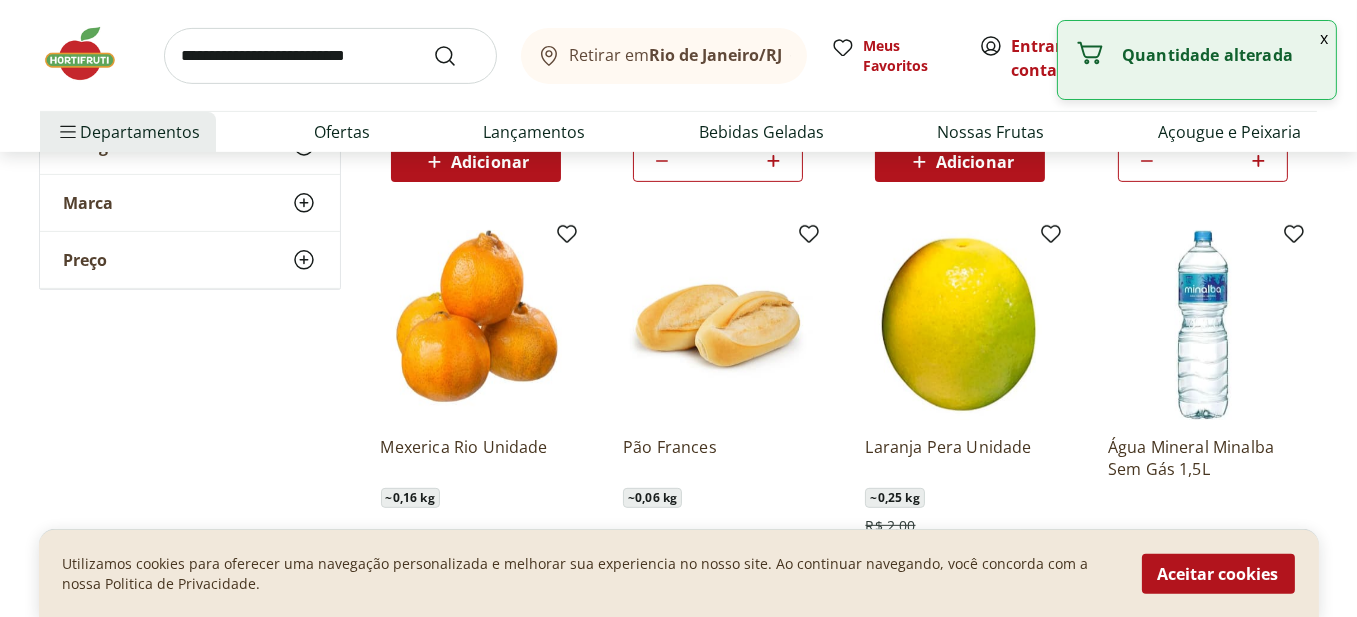 scroll, scrollTop: 1100, scrollLeft: 0, axis: vertical 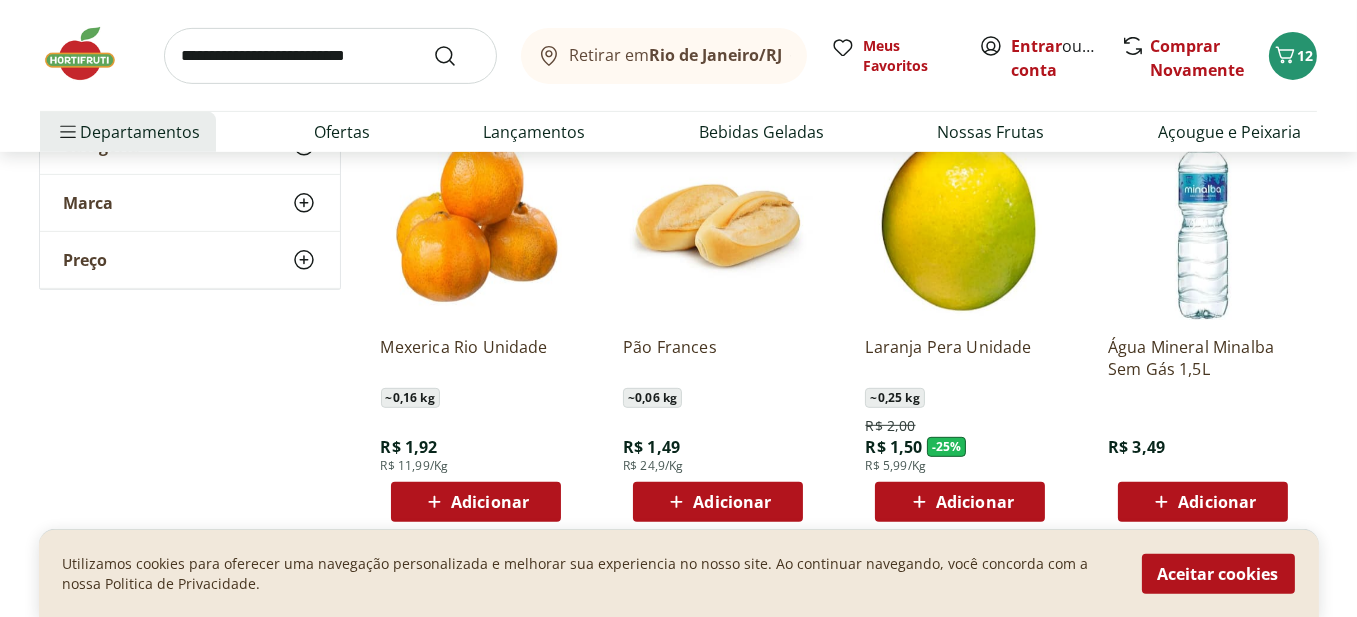 click 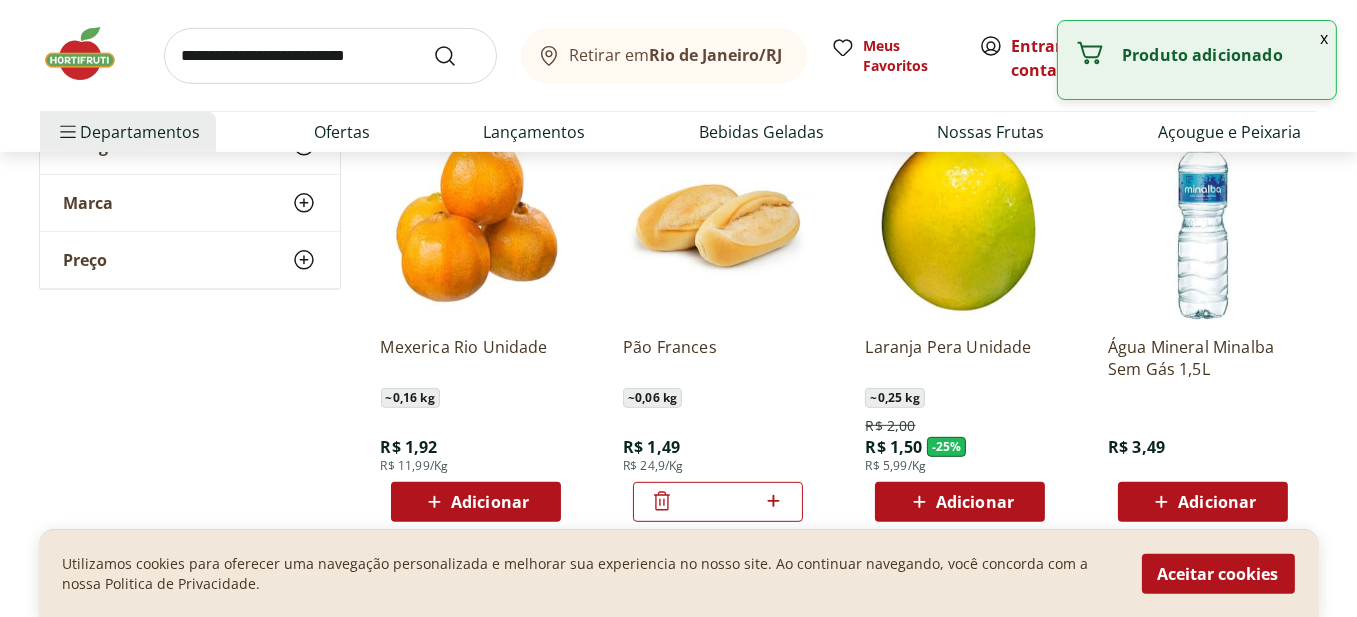 click on "*" at bounding box center (718, 502) 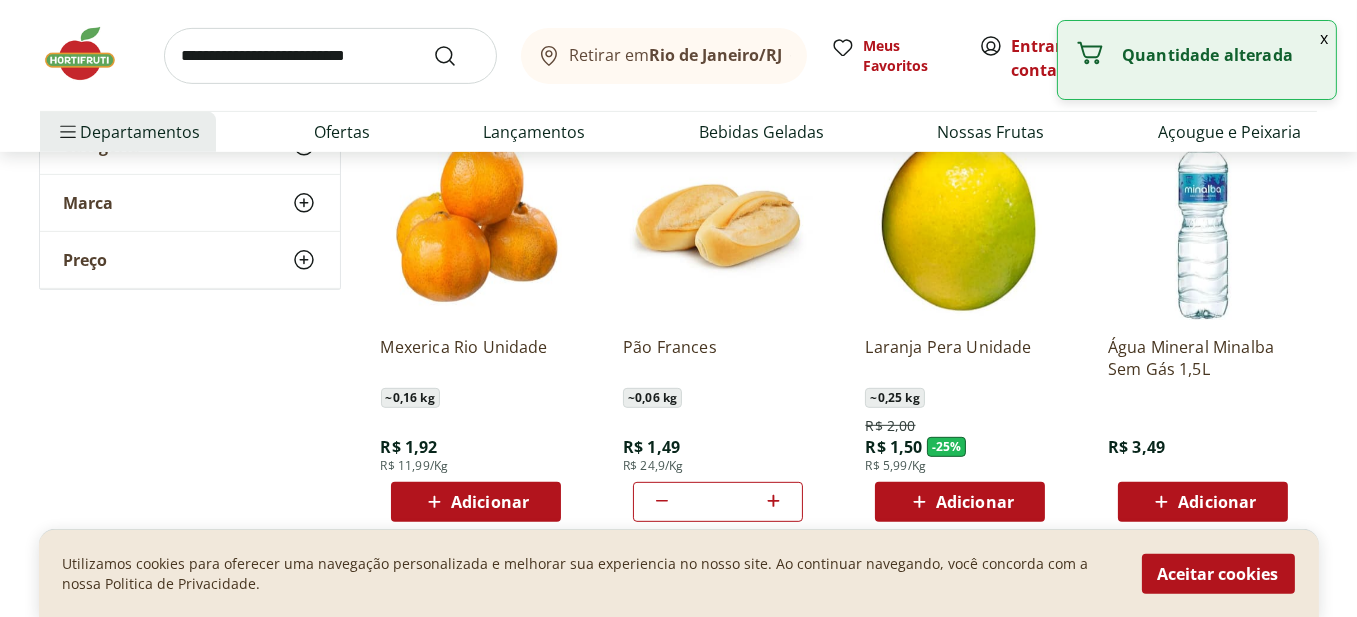 click 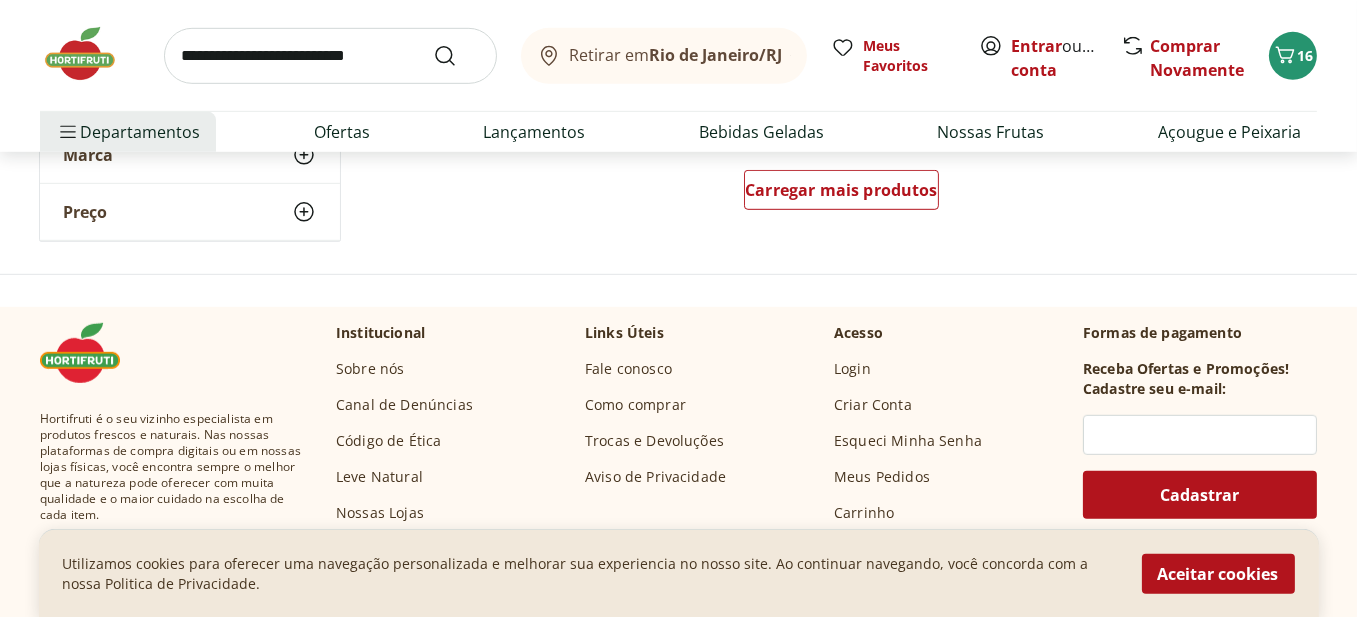 scroll, scrollTop: 1400, scrollLeft: 0, axis: vertical 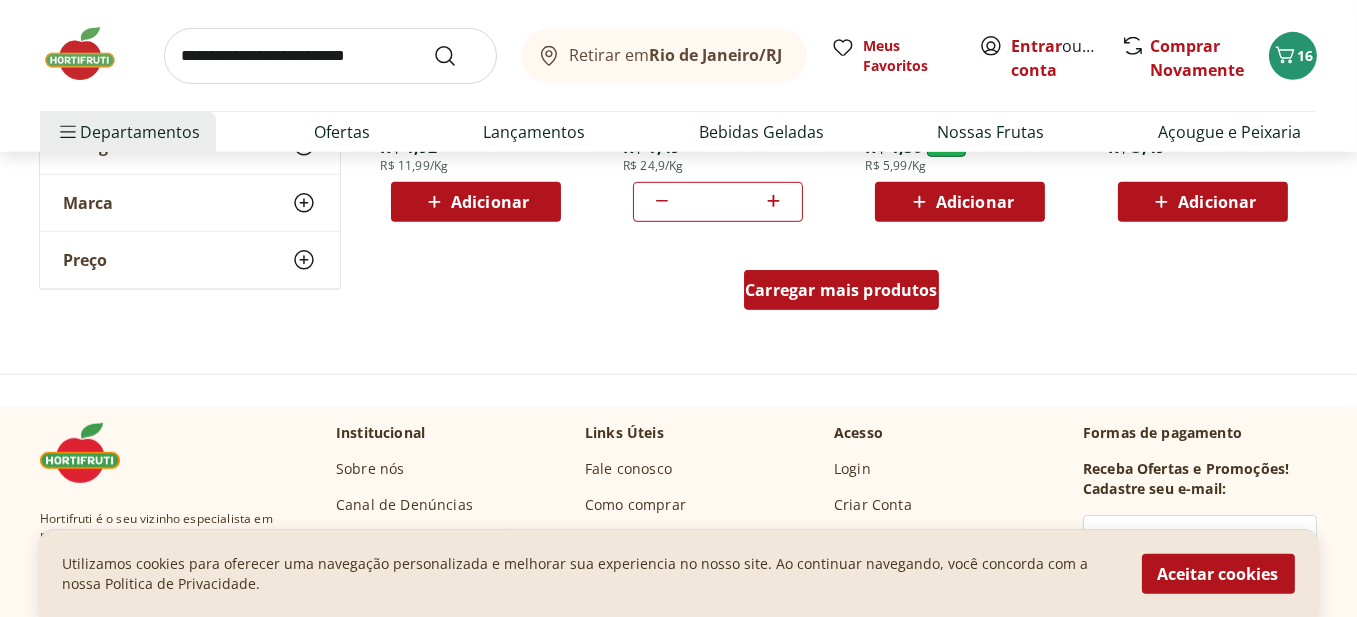 click on "Carregar mais produtos" at bounding box center (841, 290) 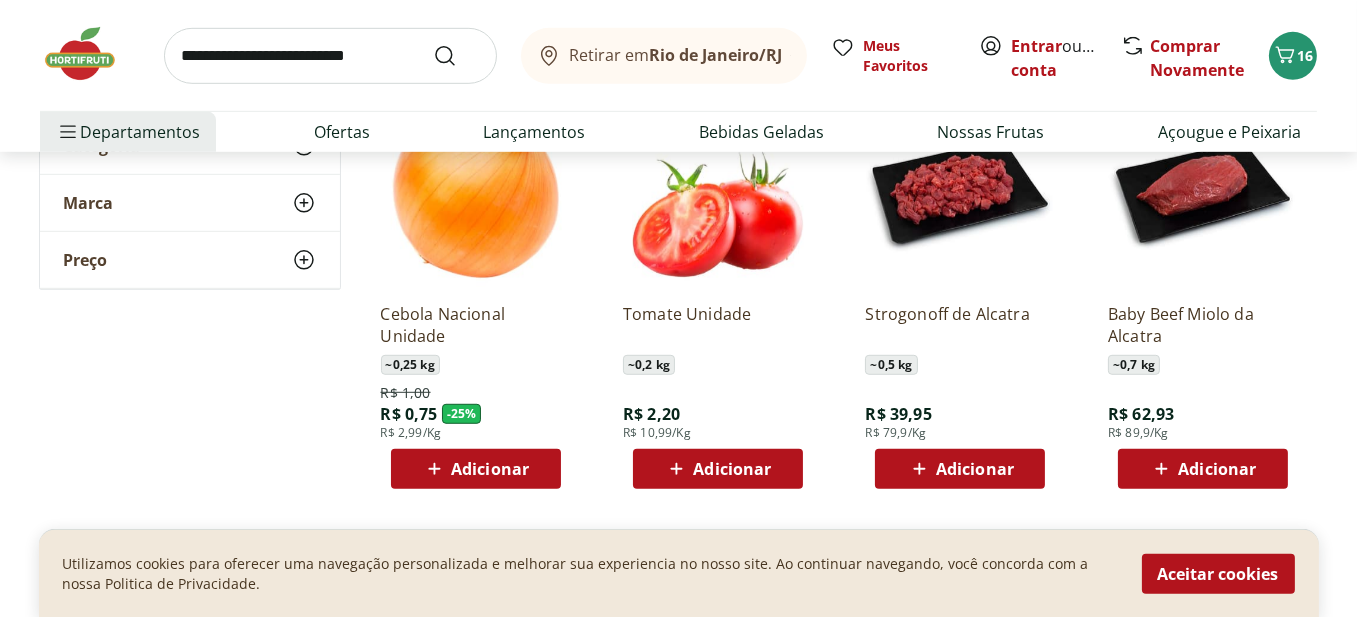 scroll, scrollTop: 1600, scrollLeft: 0, axis: vertical 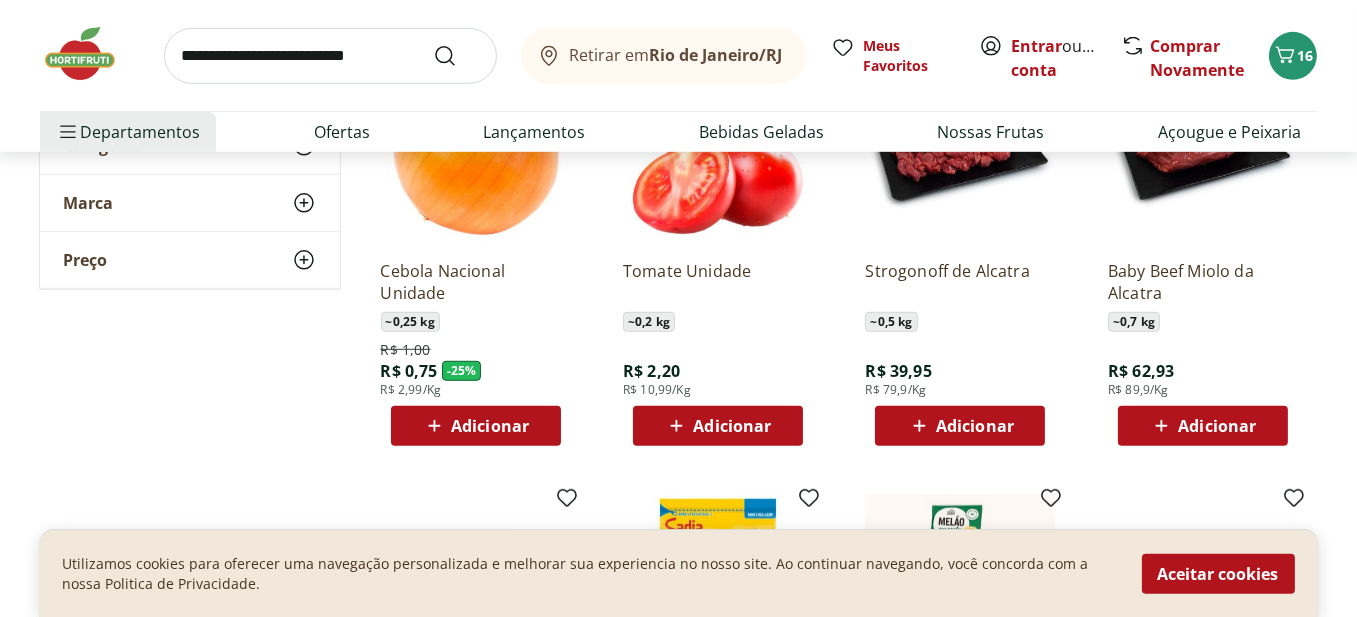 click 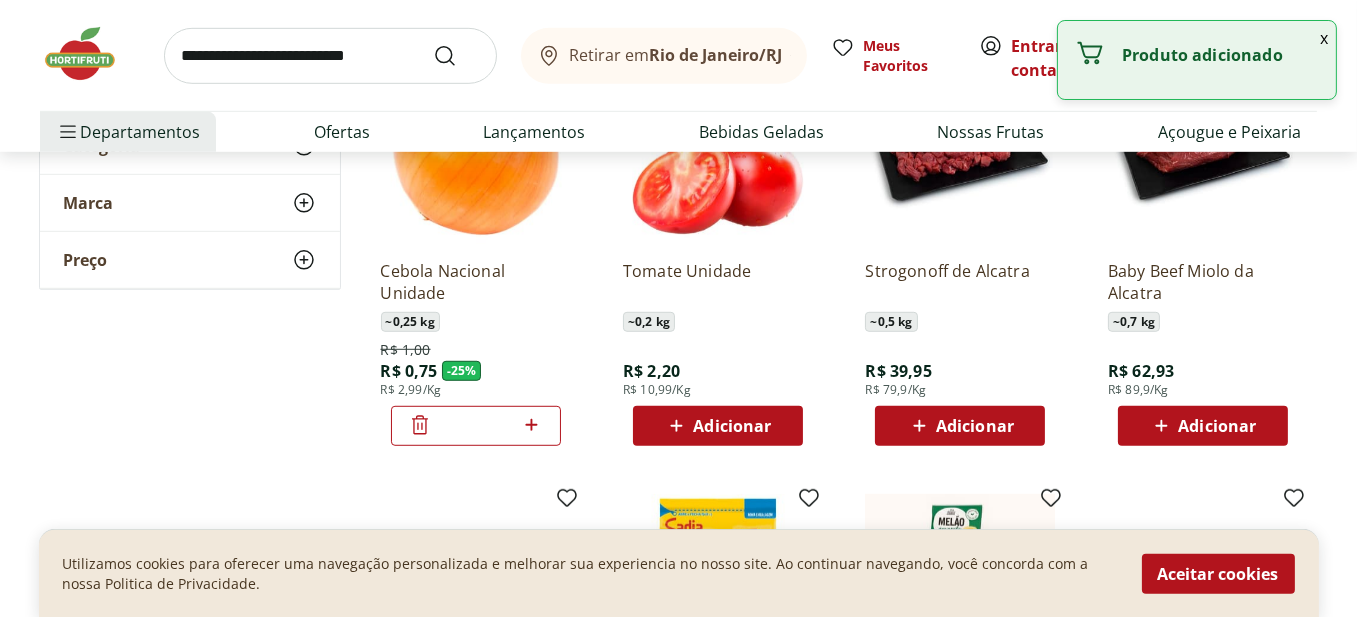 click 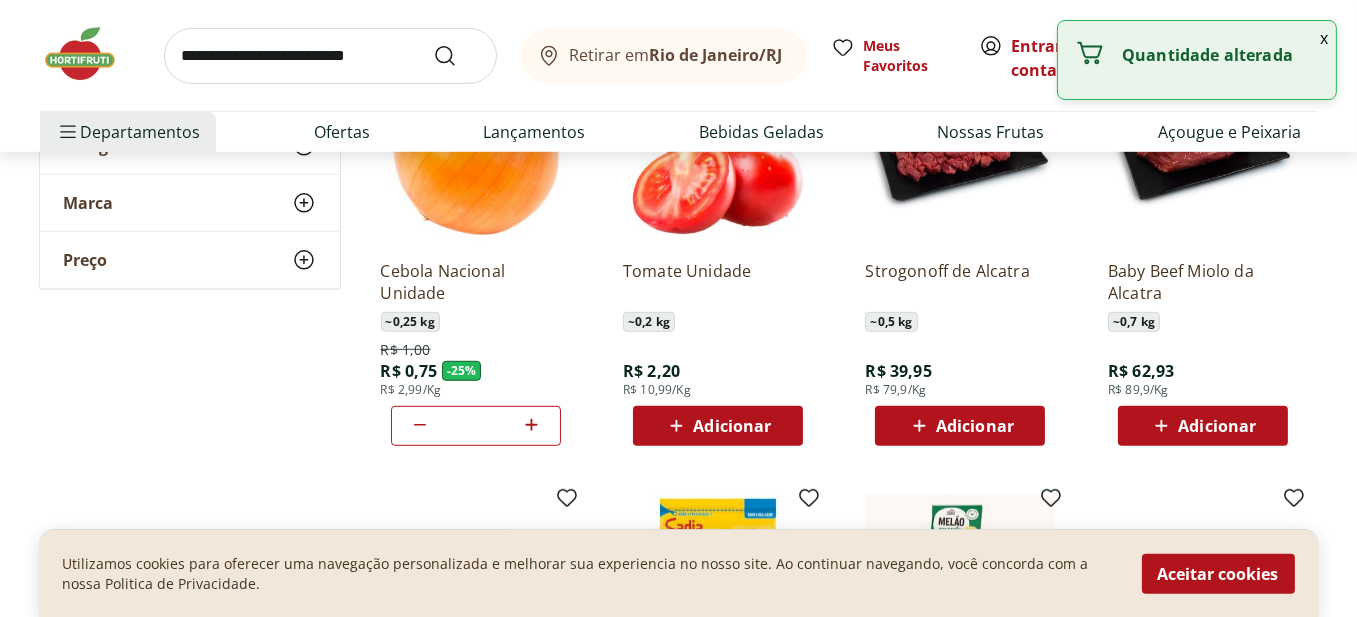 click 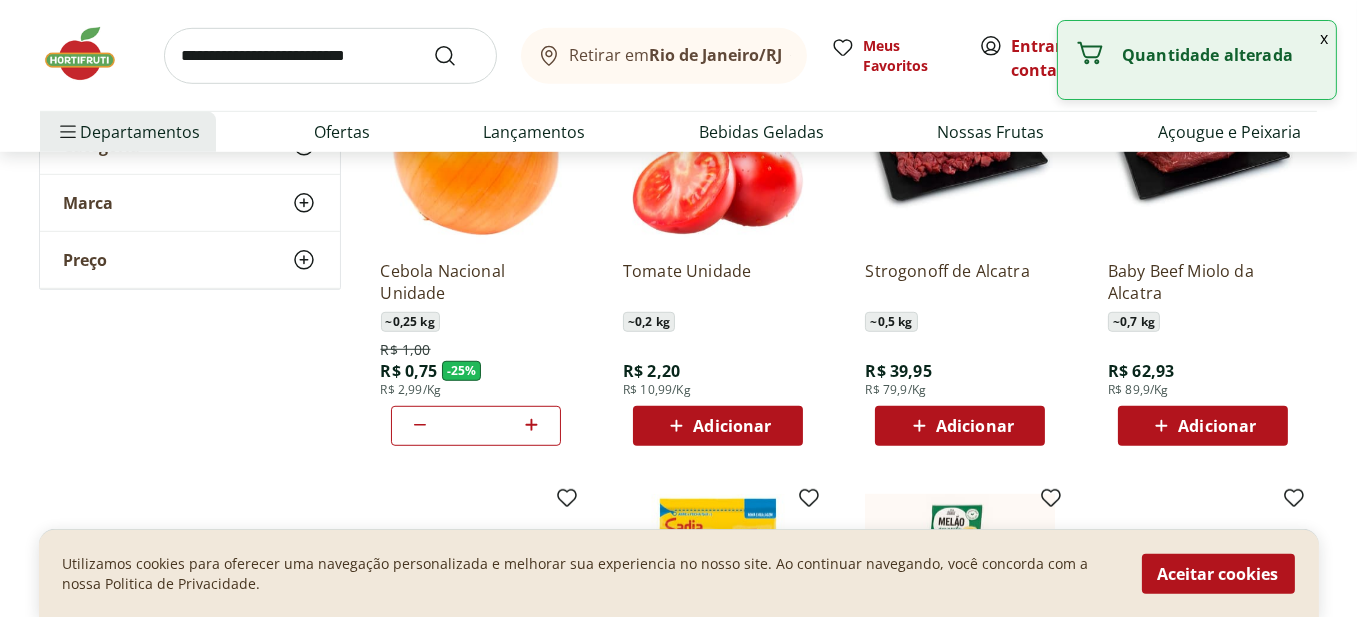 click 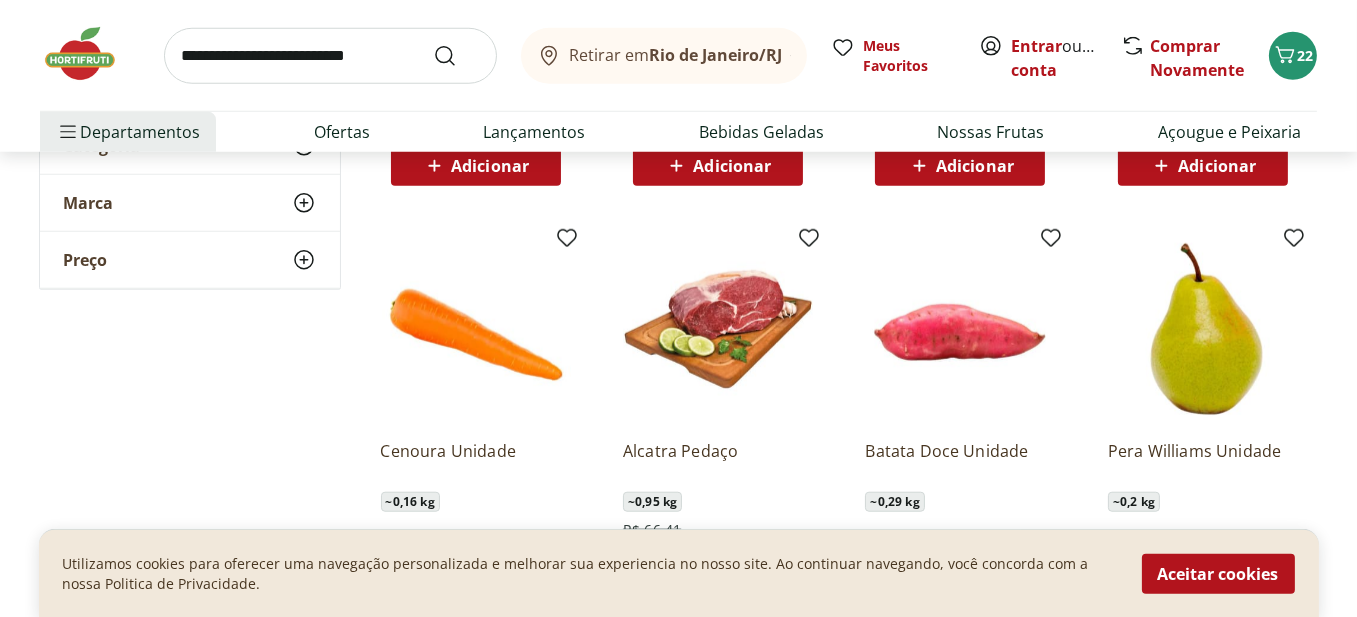 scroll, scrollTop: 2400, scrollLeft: 0, axis: vertical 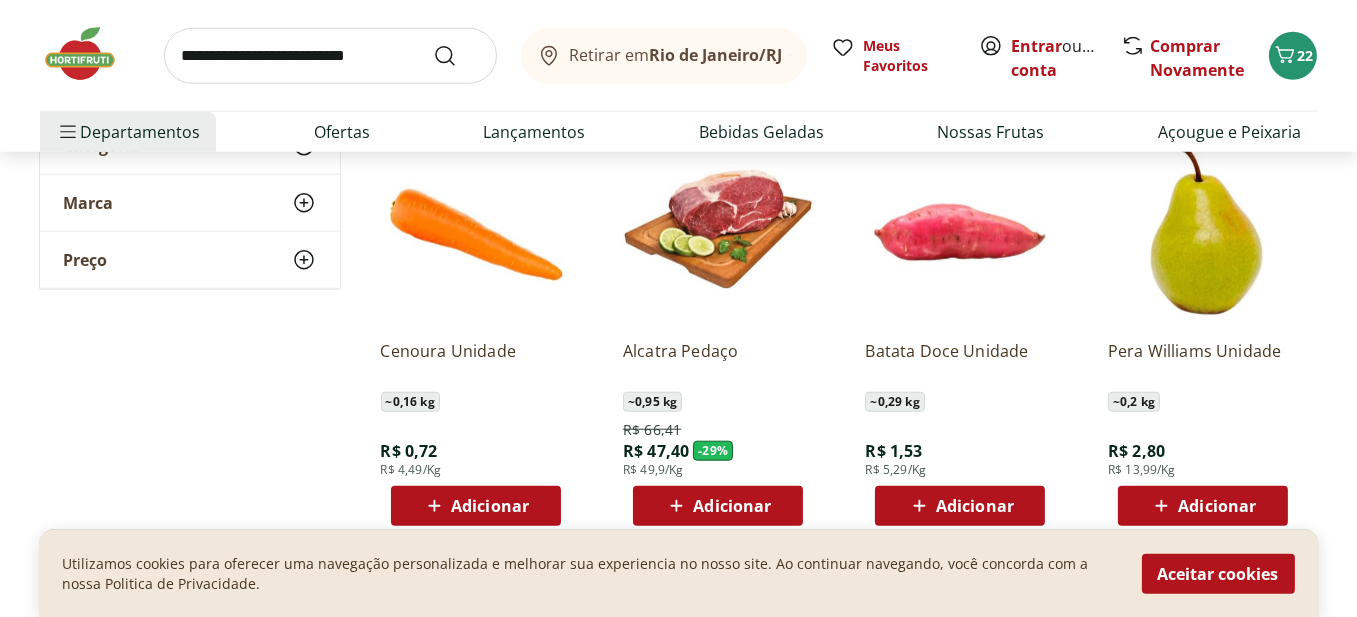click 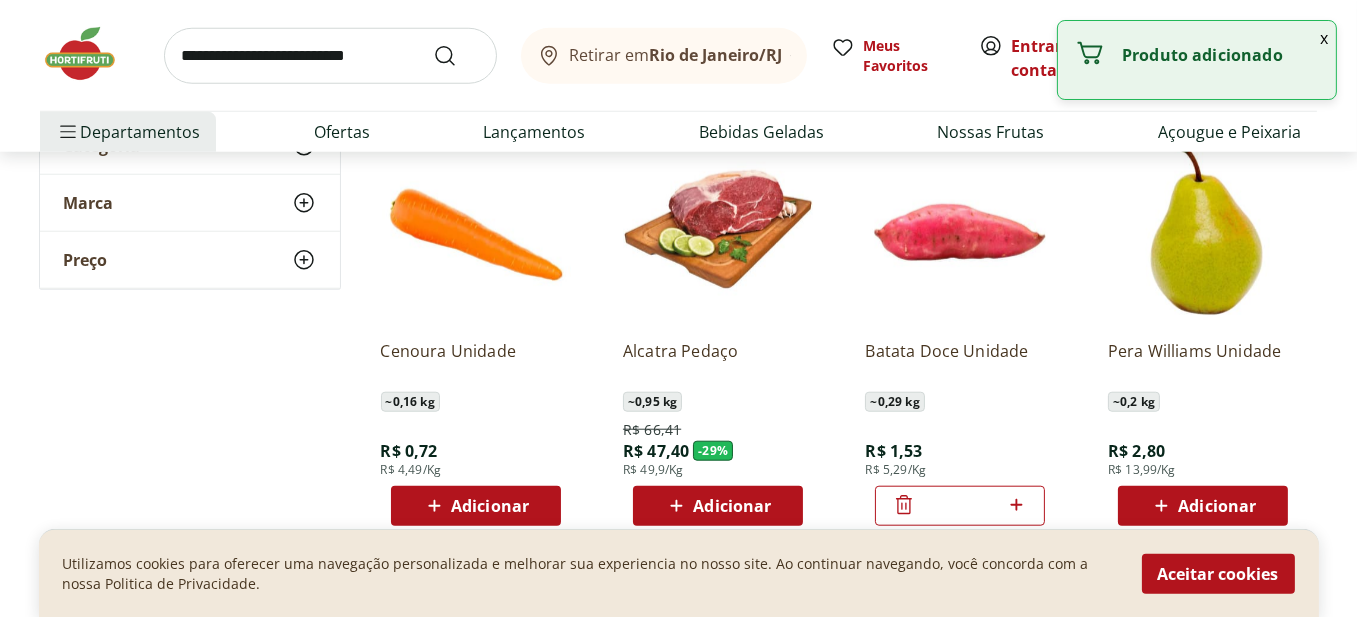 click 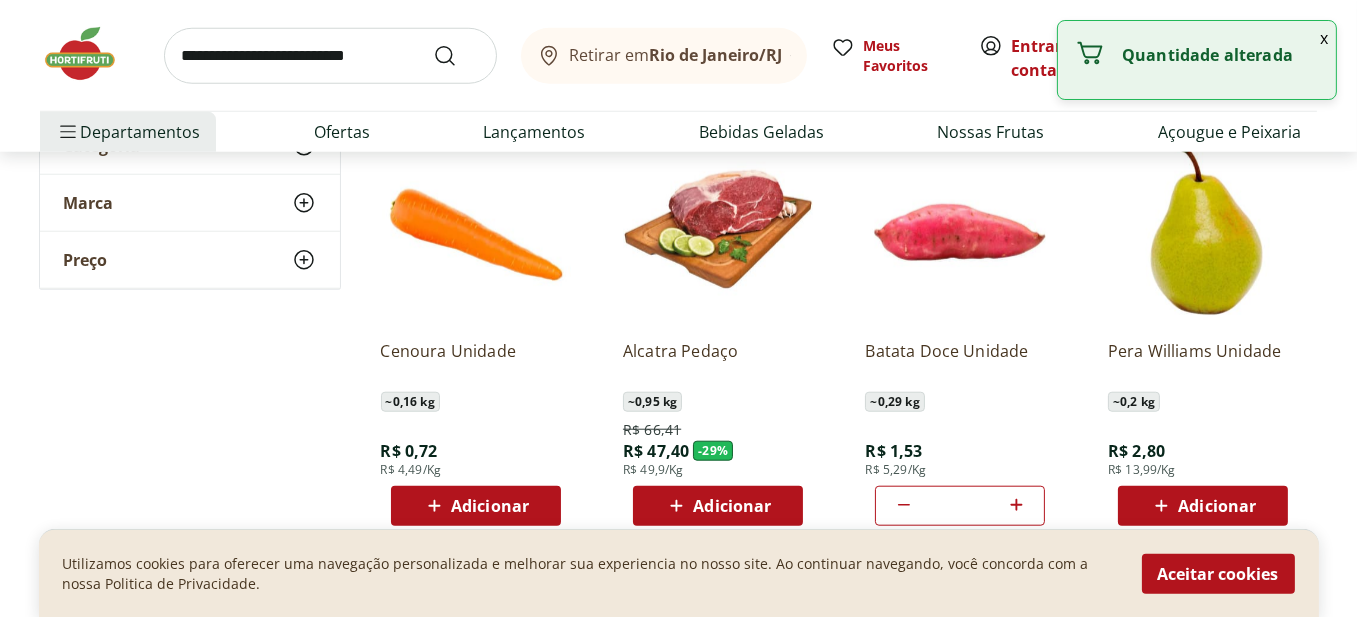 click 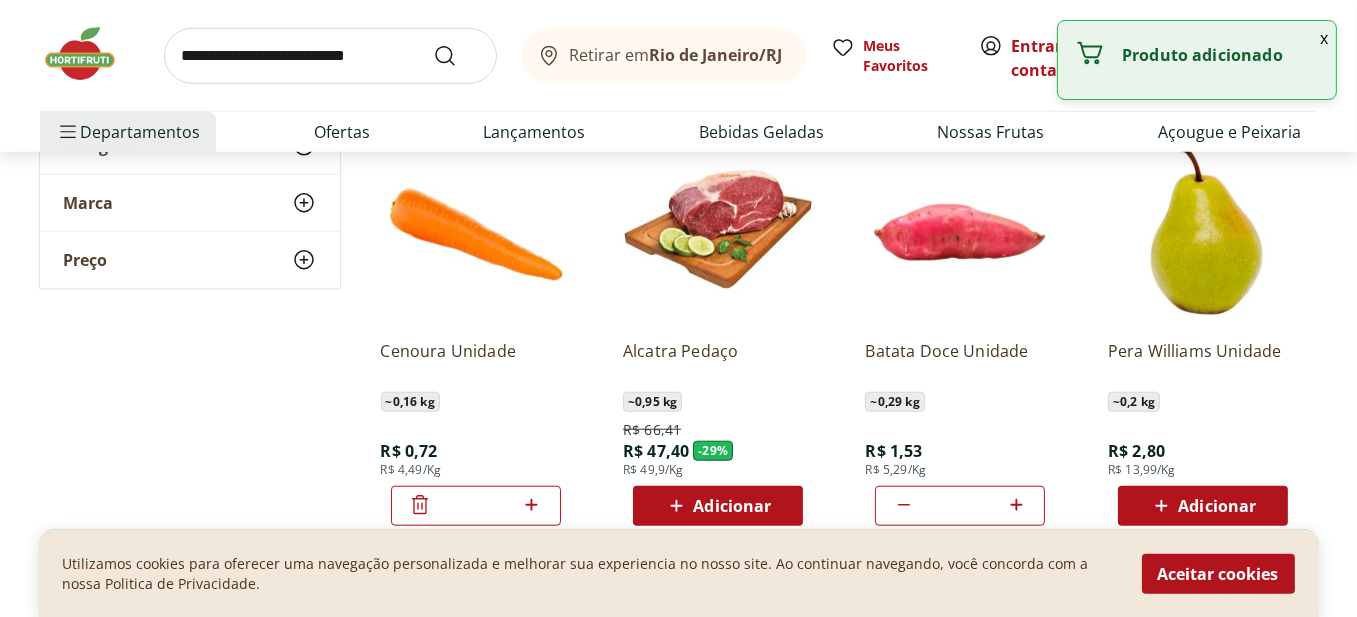 click 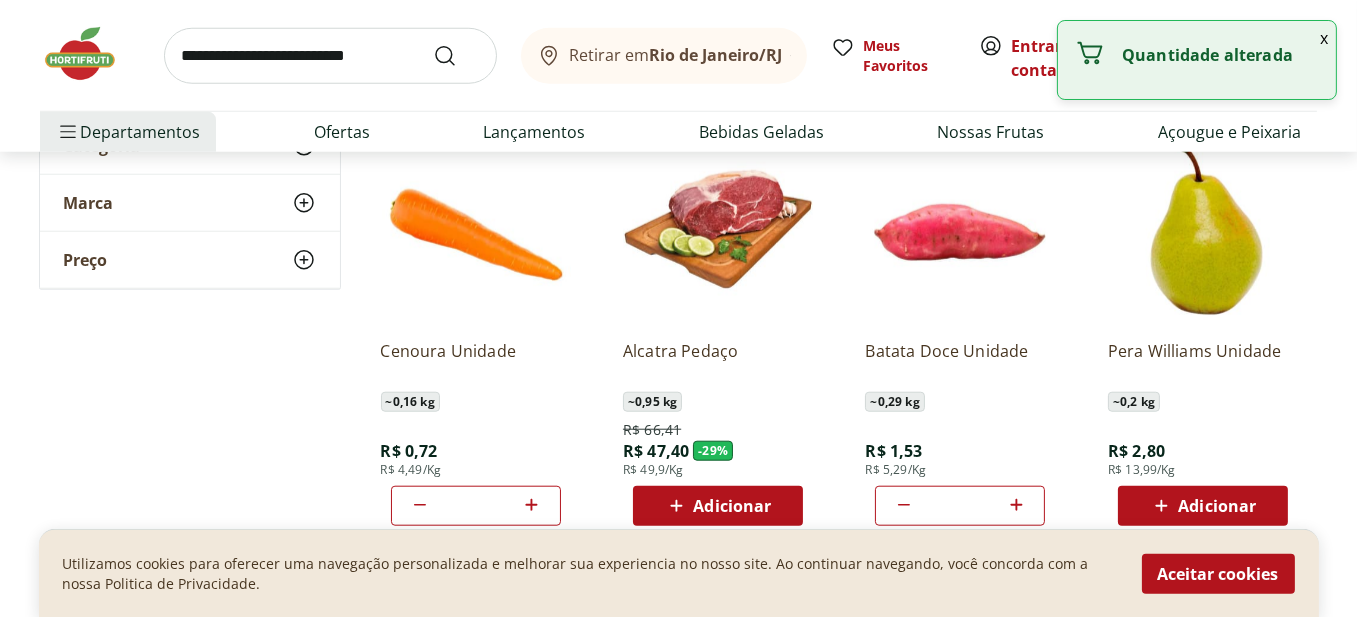 click 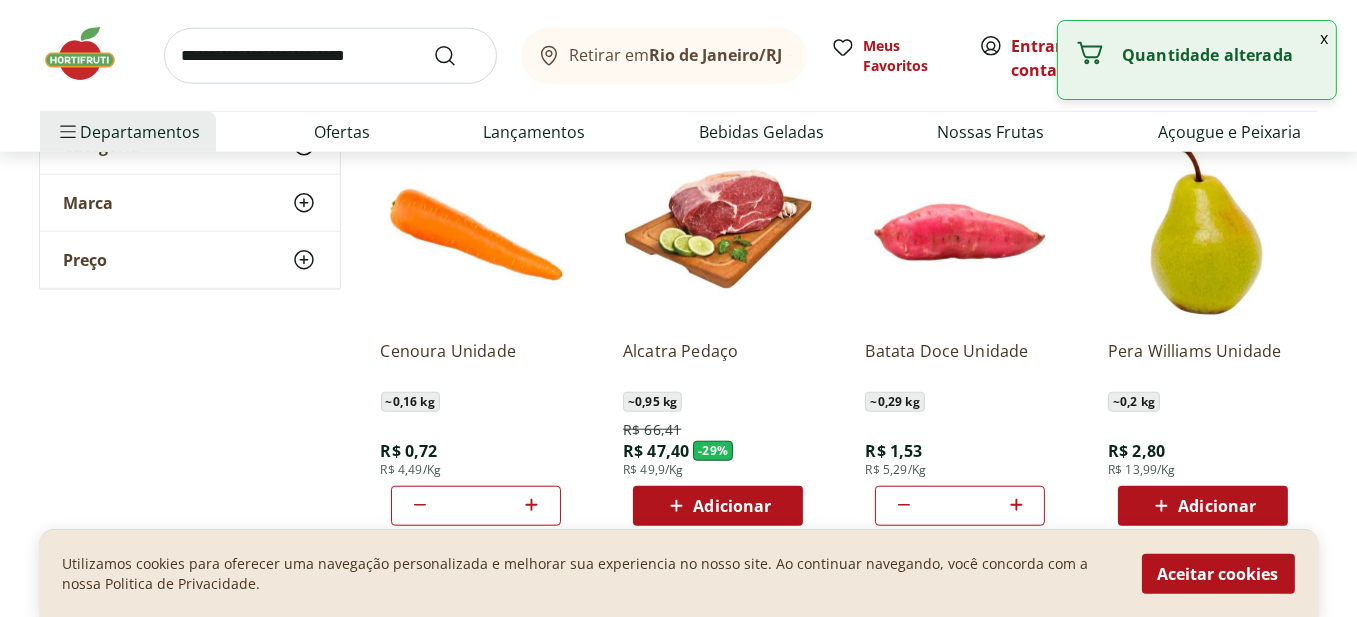 click 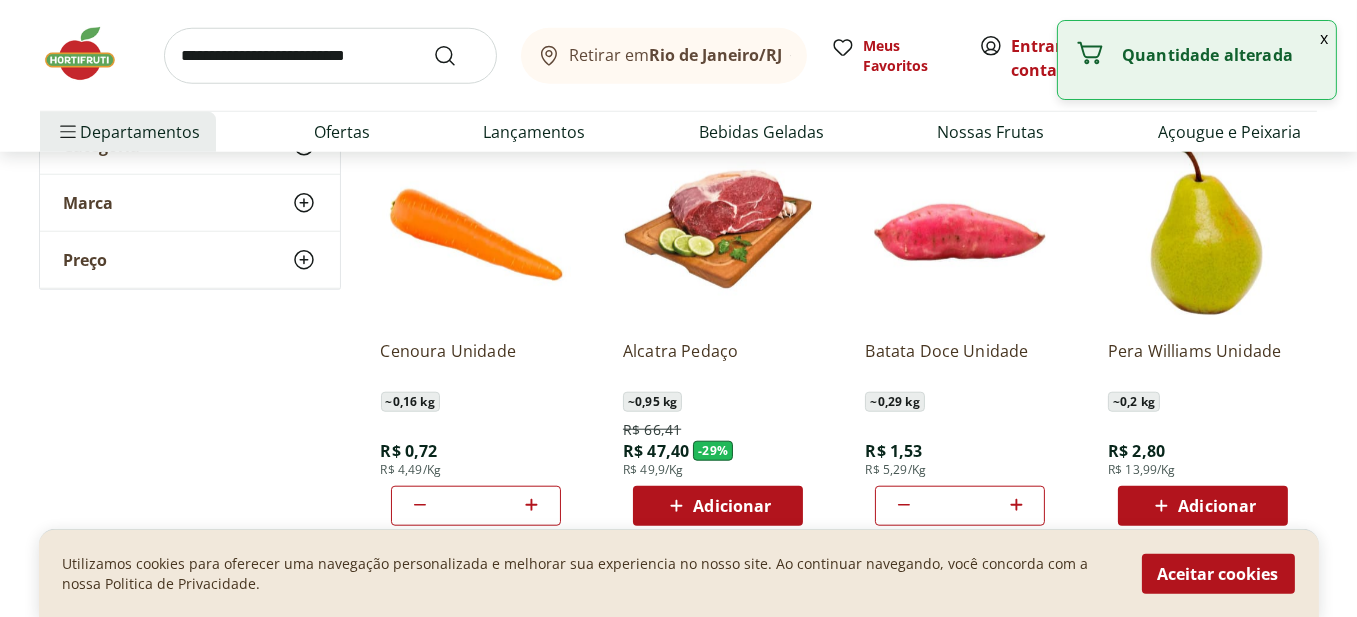 click 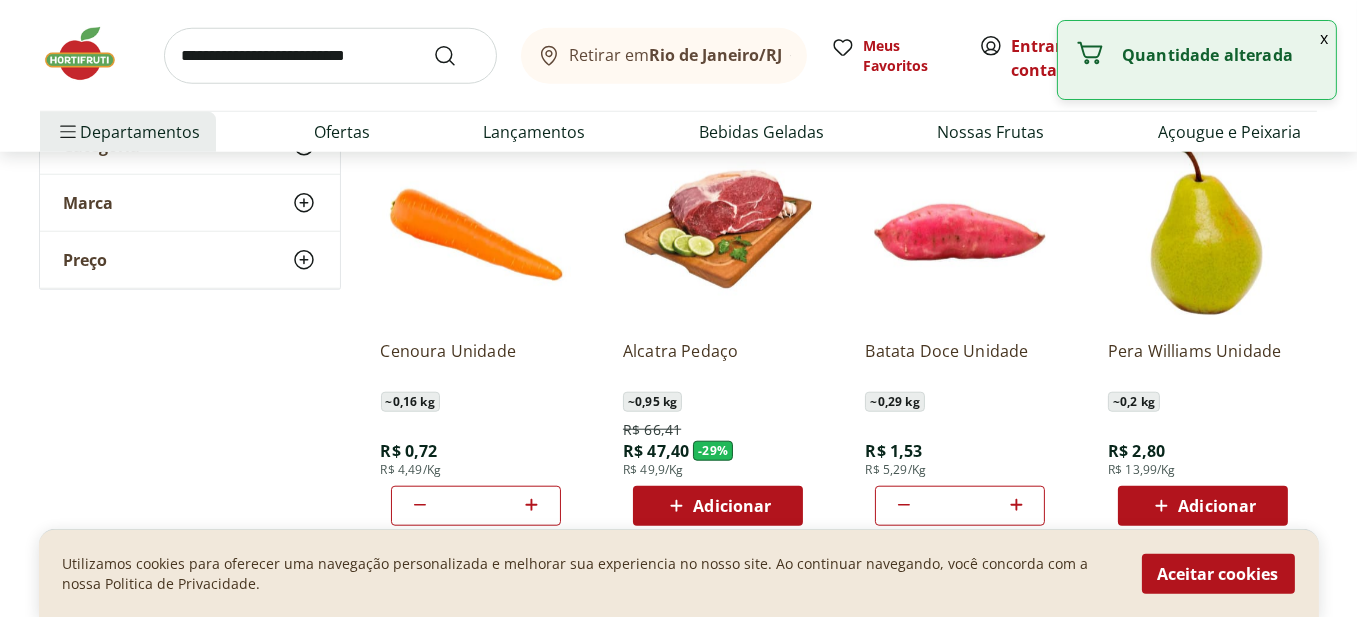 click 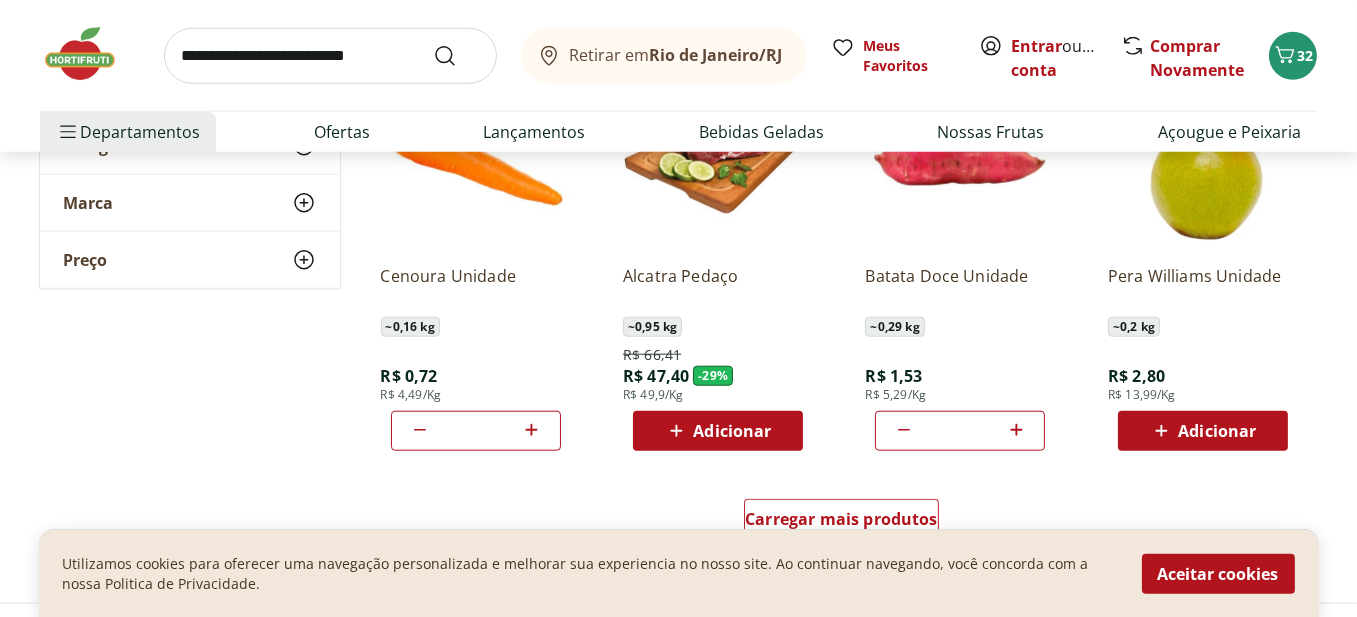 scroll, scrollTop: 2500, scrollLeft: 0, axis: vertical 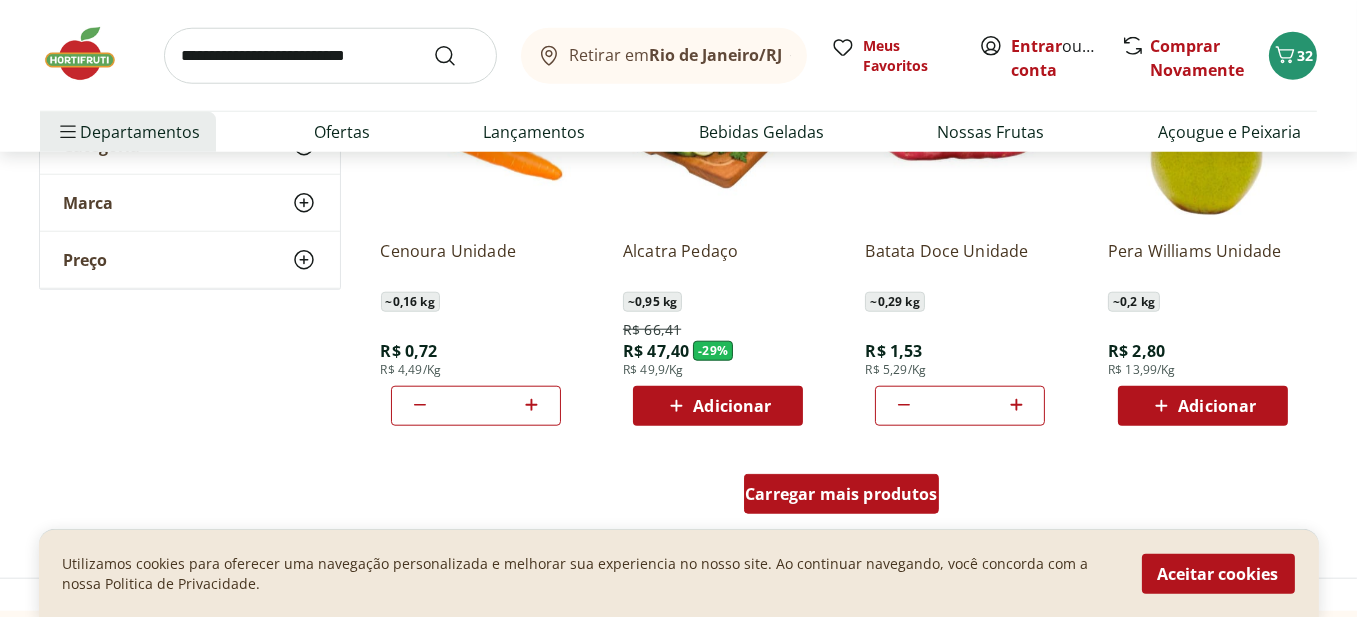 click on "Carregar mais produtos" at bounding box center (841, 494) 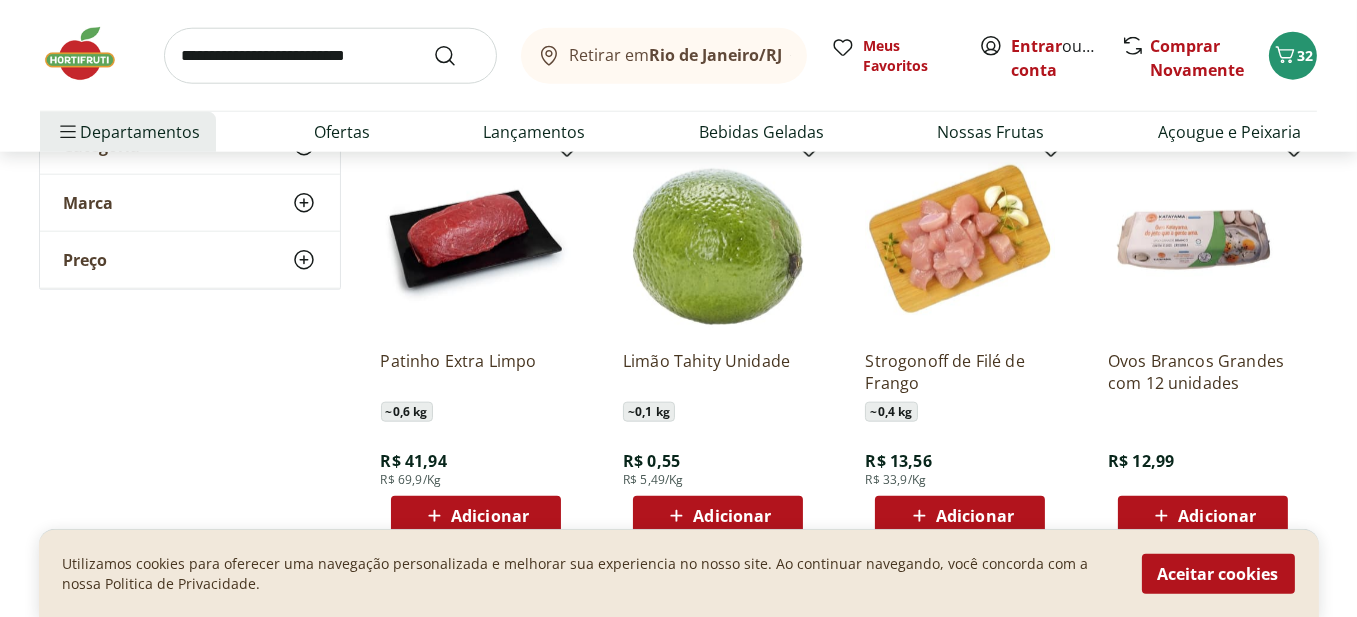 scroll, scrollTop: 2900, scrollLeft: 0, axis: vertical 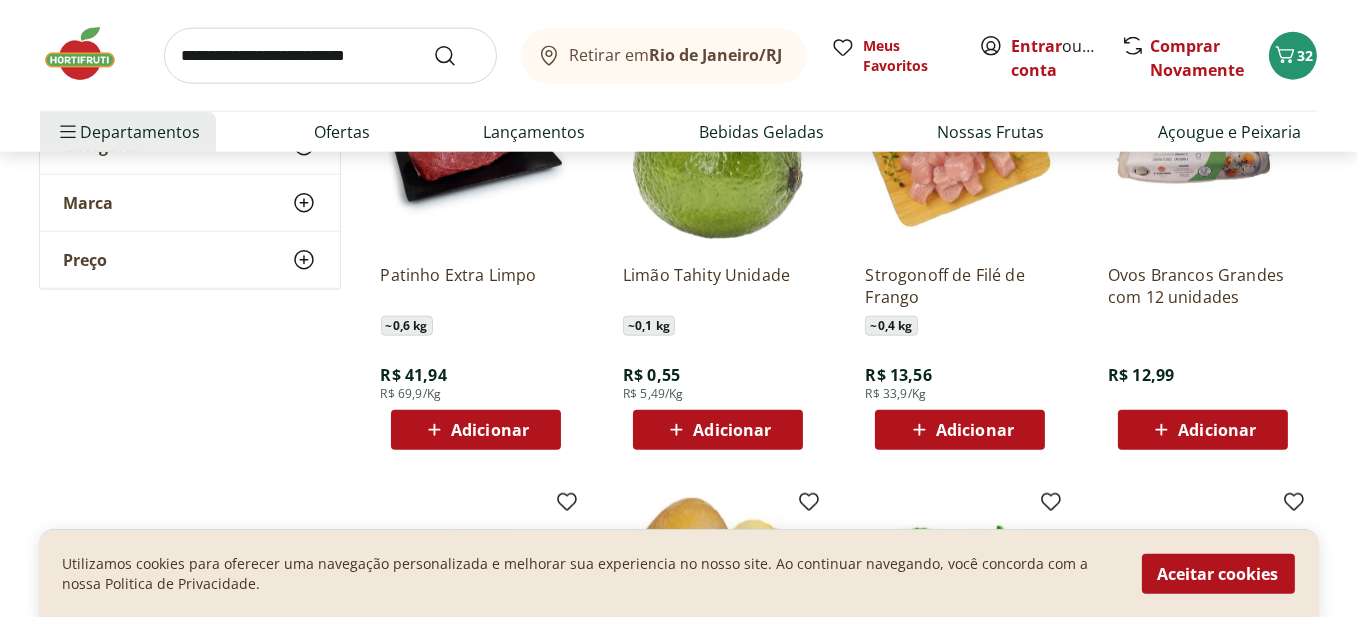 click 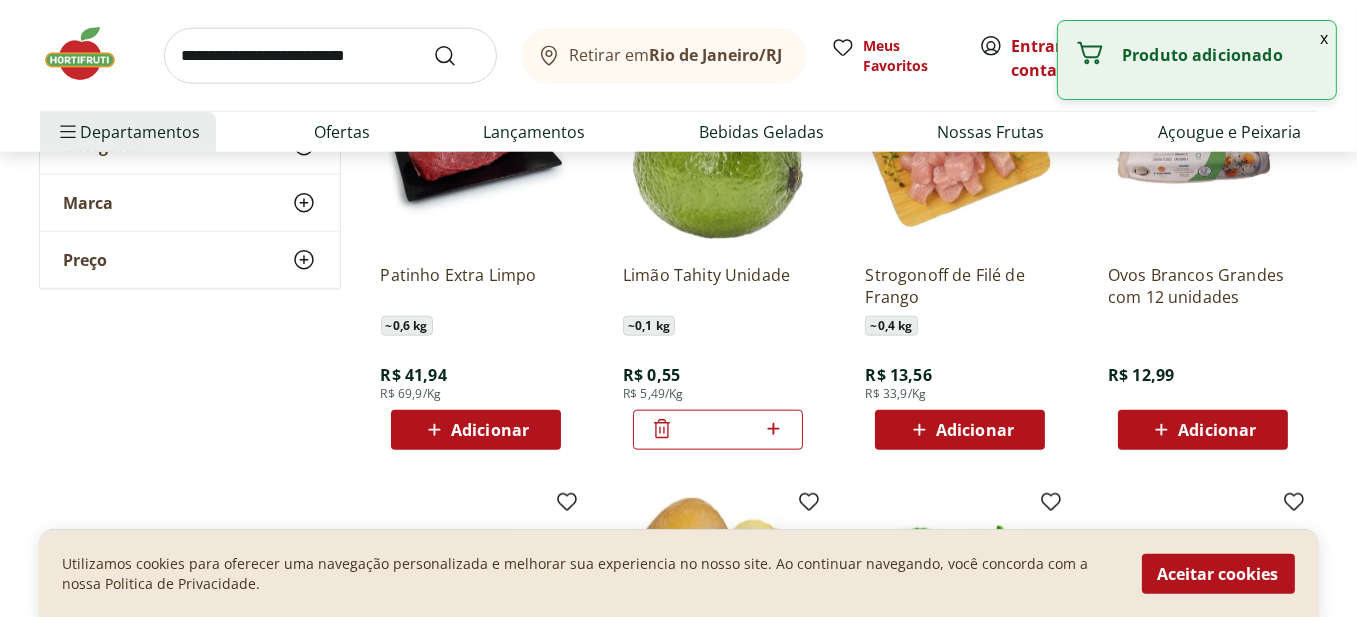 click 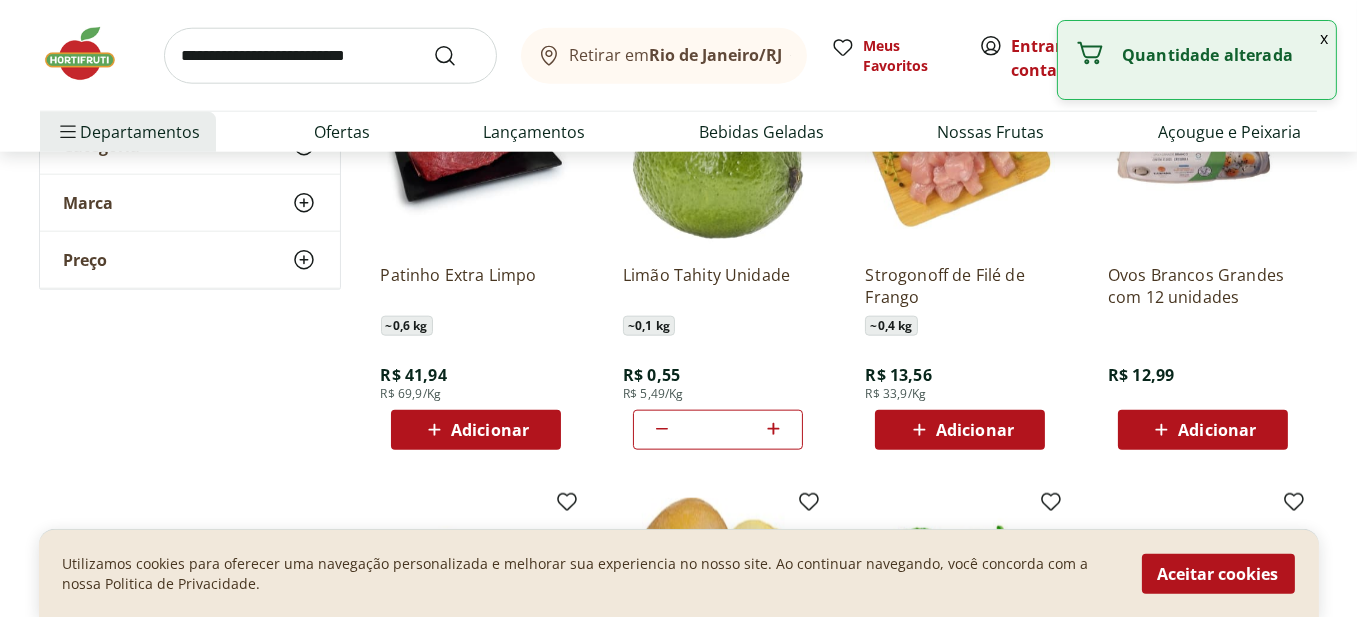 click 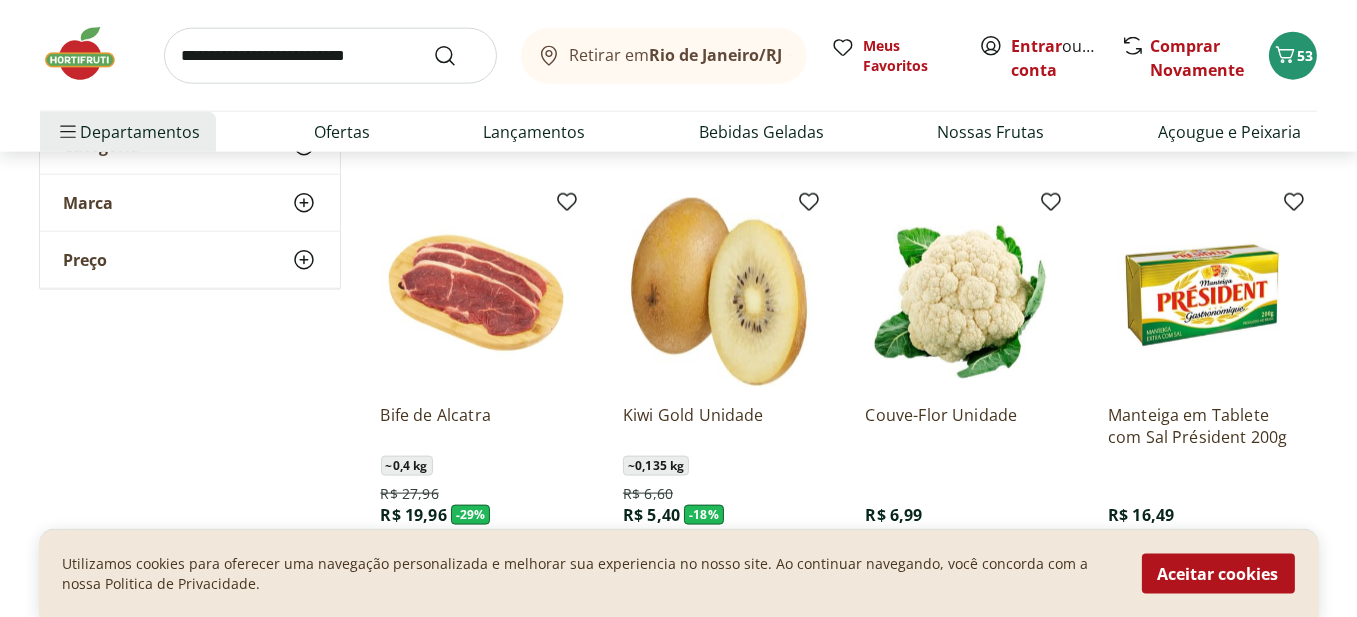scroll, scrollTop: 3300, scrollLeft: 0, axis: vertical 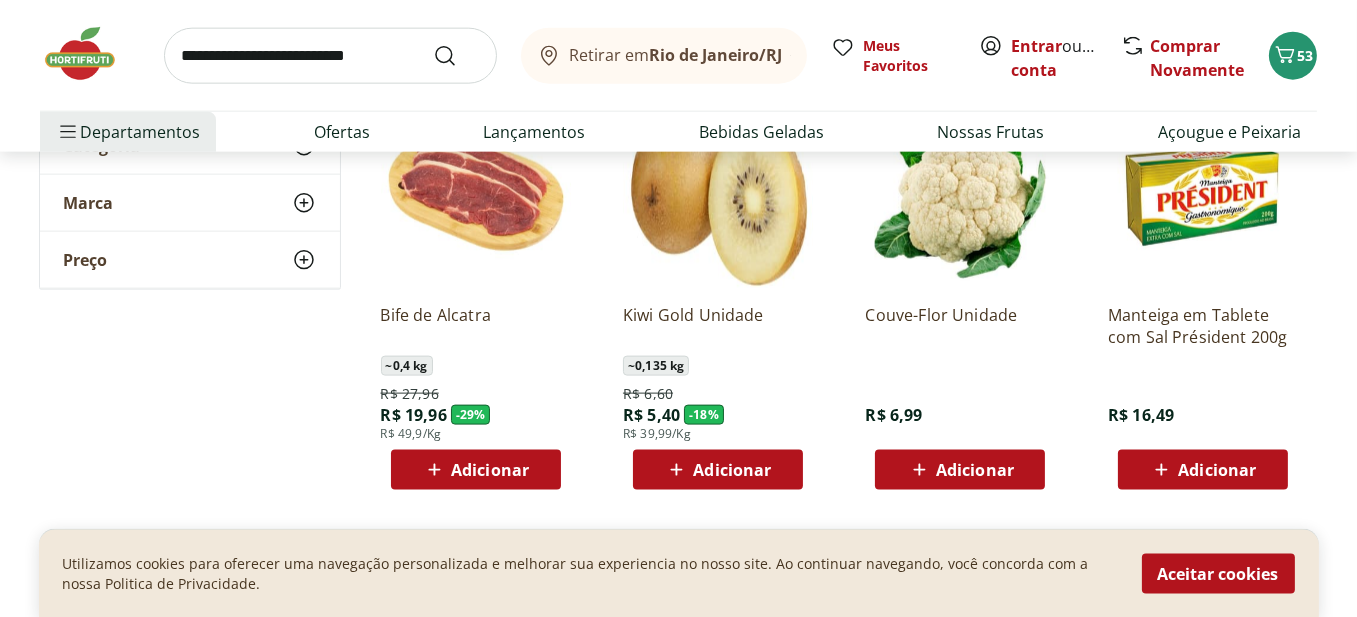click 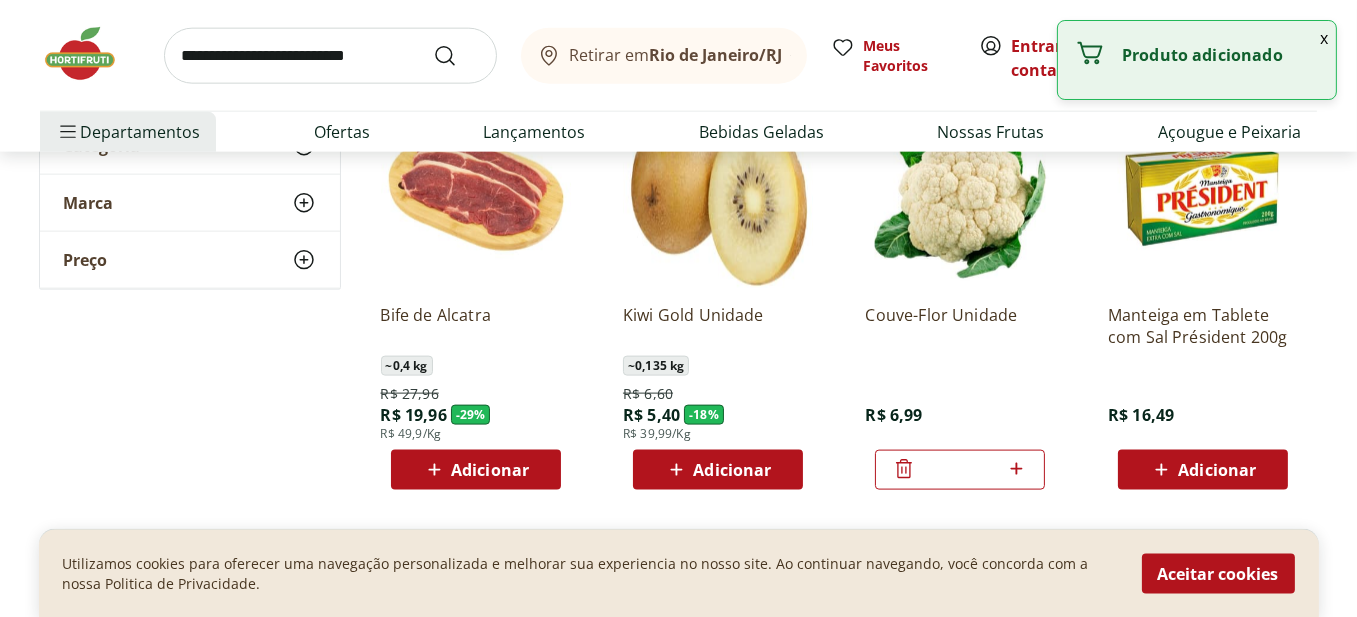 click 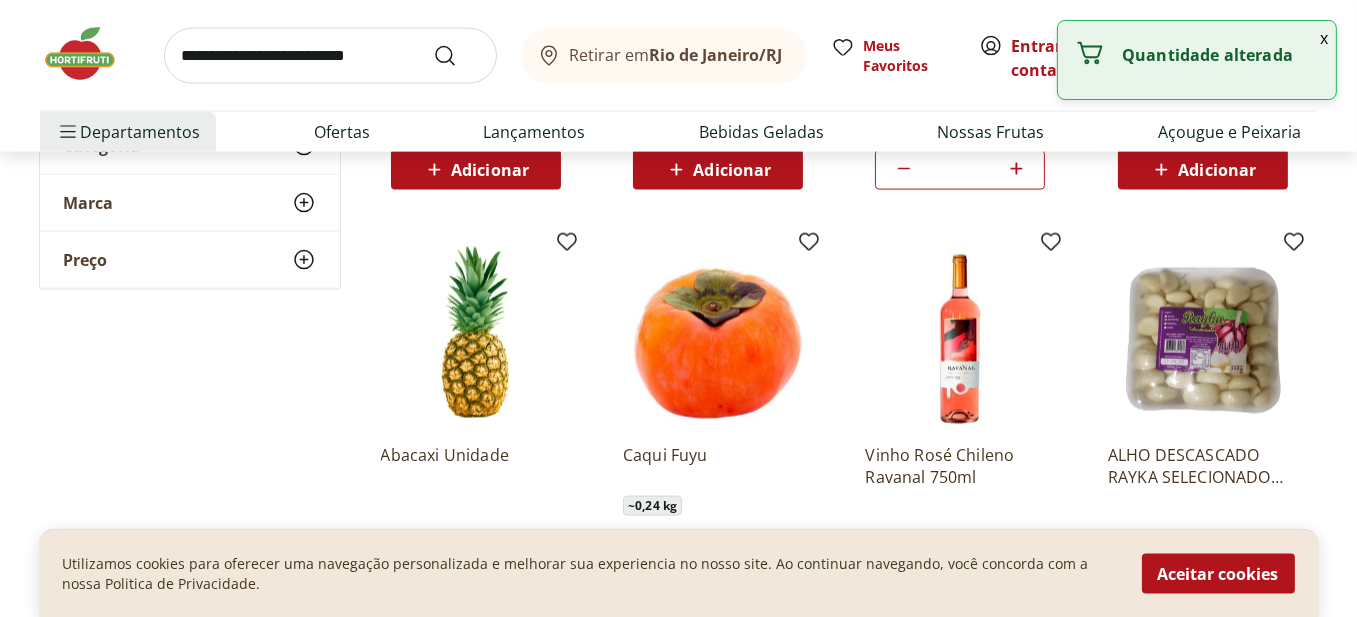 scroll, scrollTop: 3700, scrollLeft: 0, axis: vertical 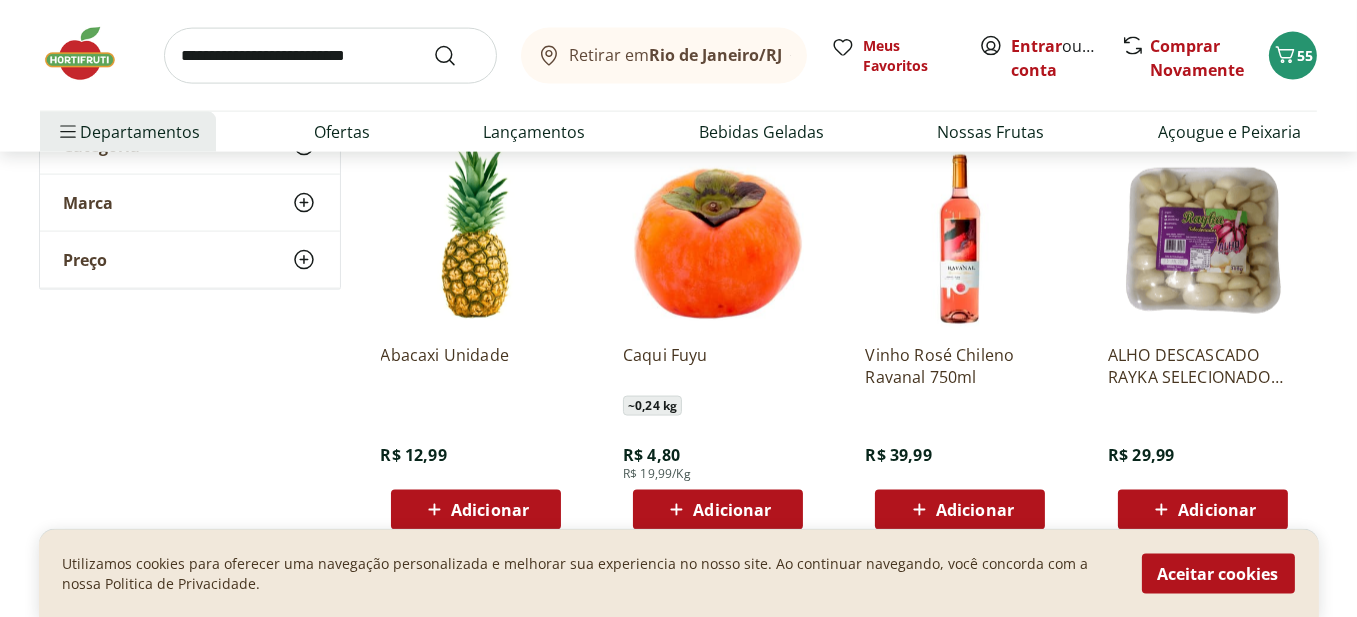 click 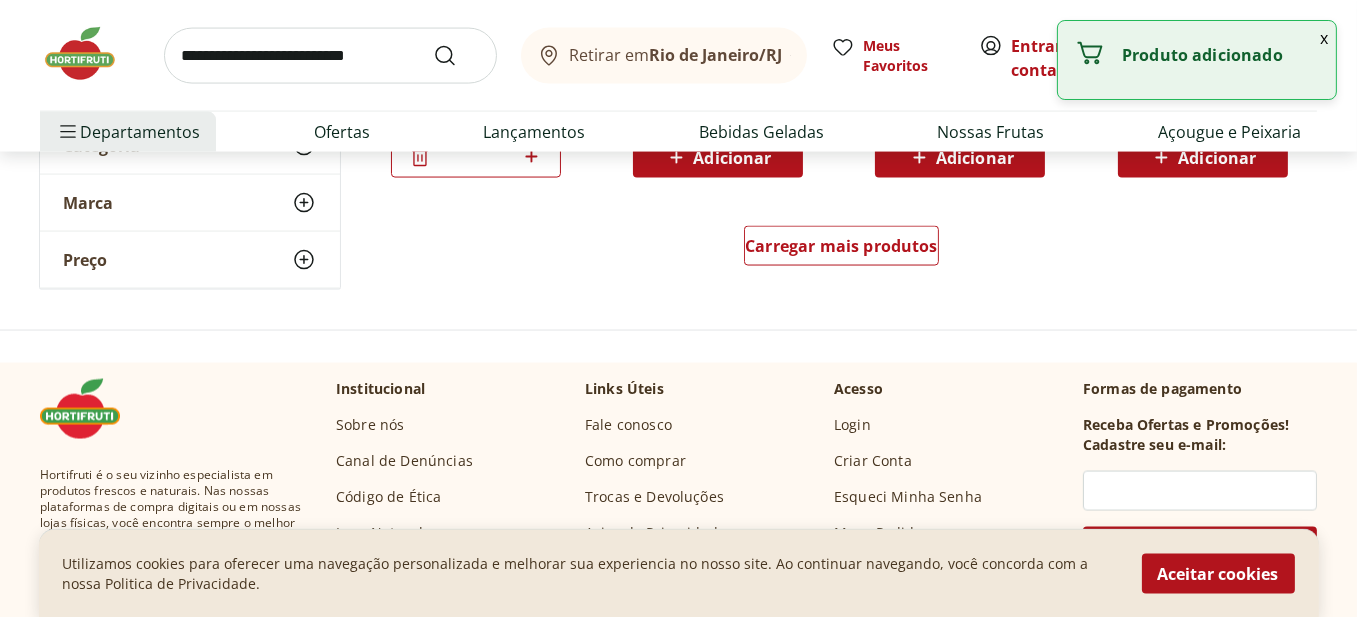 scroll, scrollTop: 4100, scrollLeft: 0, axis: vertical 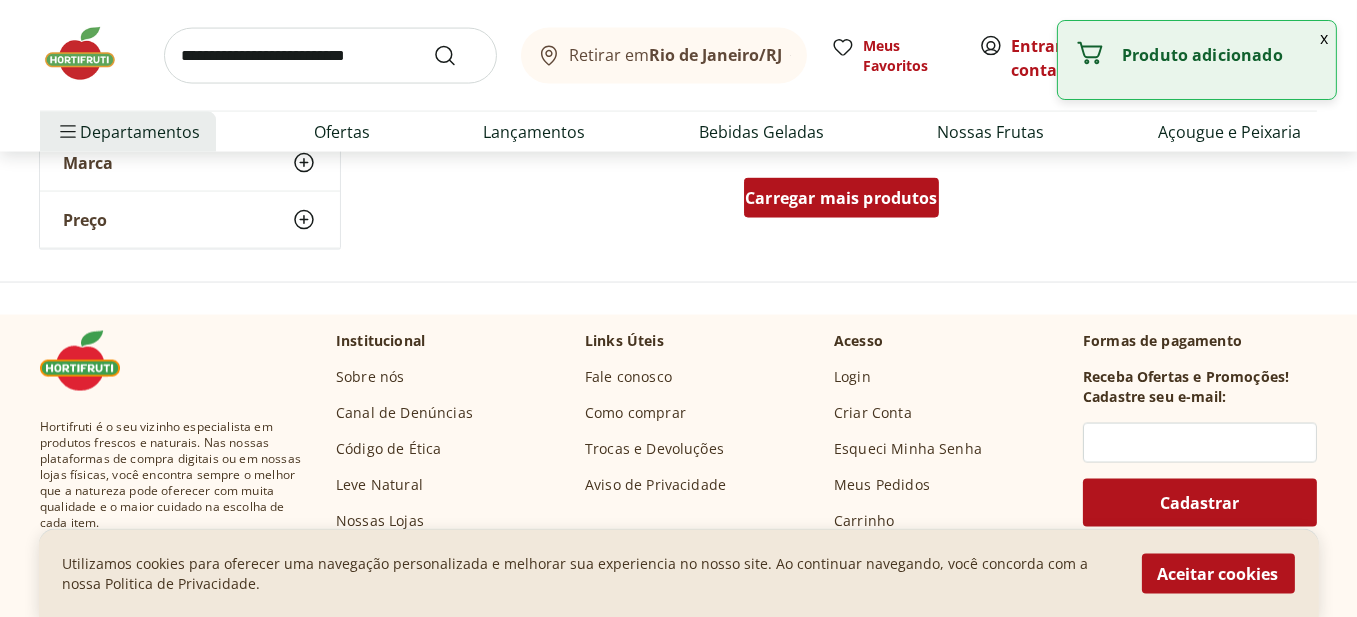 click on "Carregar mais produtos" at bounding box center (841, 198) 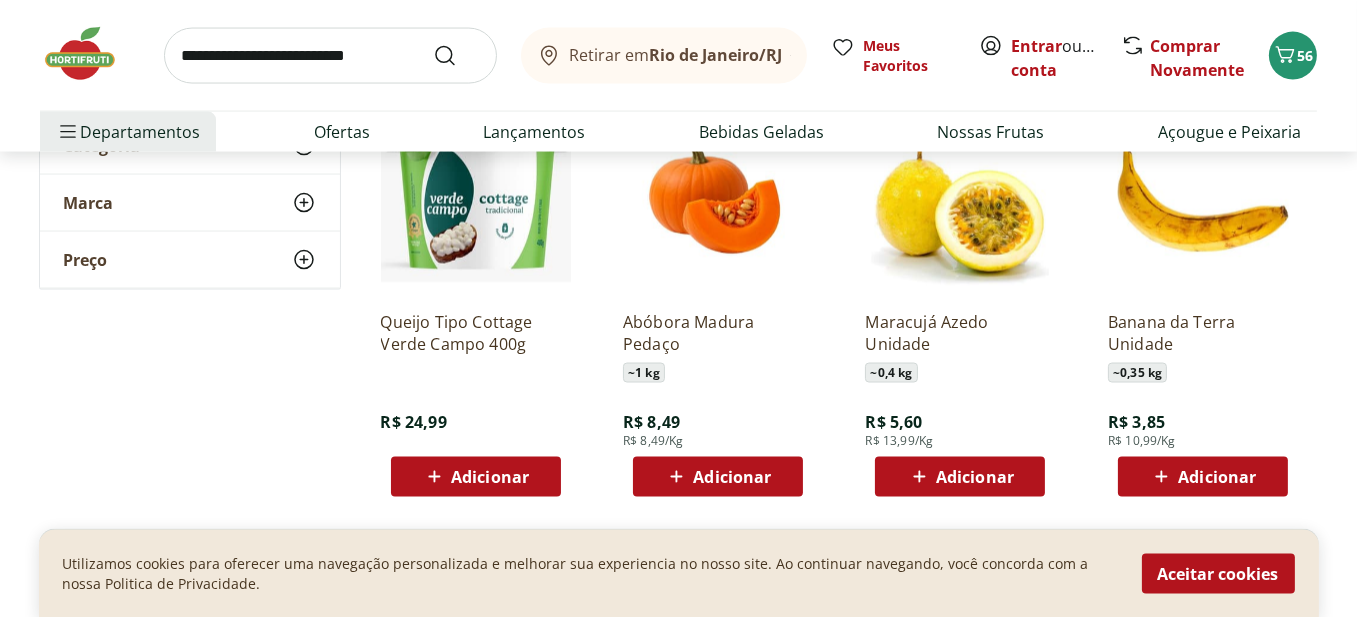 scroll, scrollTop: 4200, scrollLeft: 0, axis: vertical 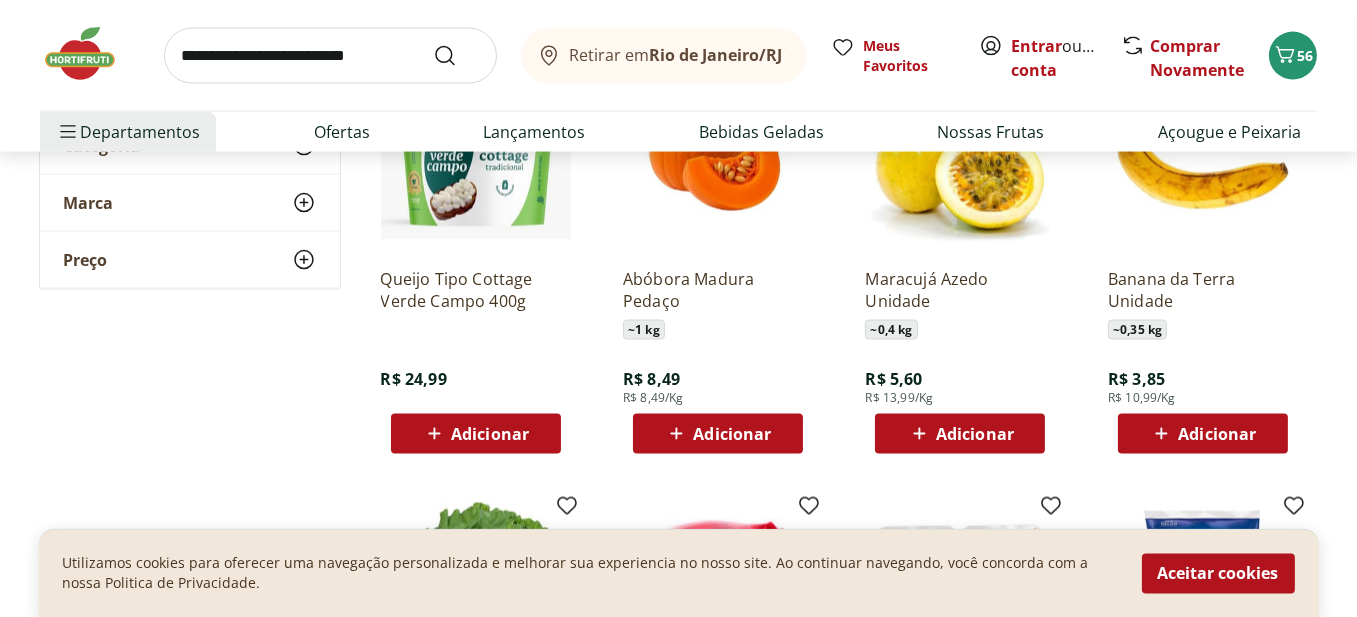 click 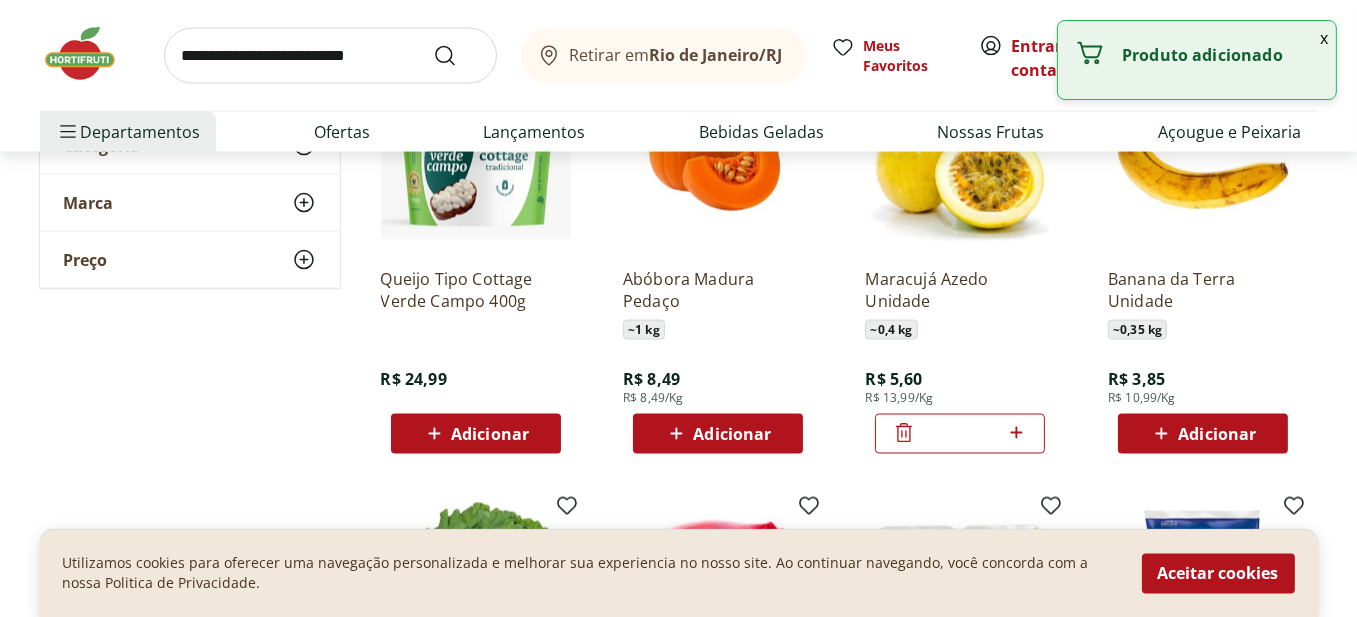 click 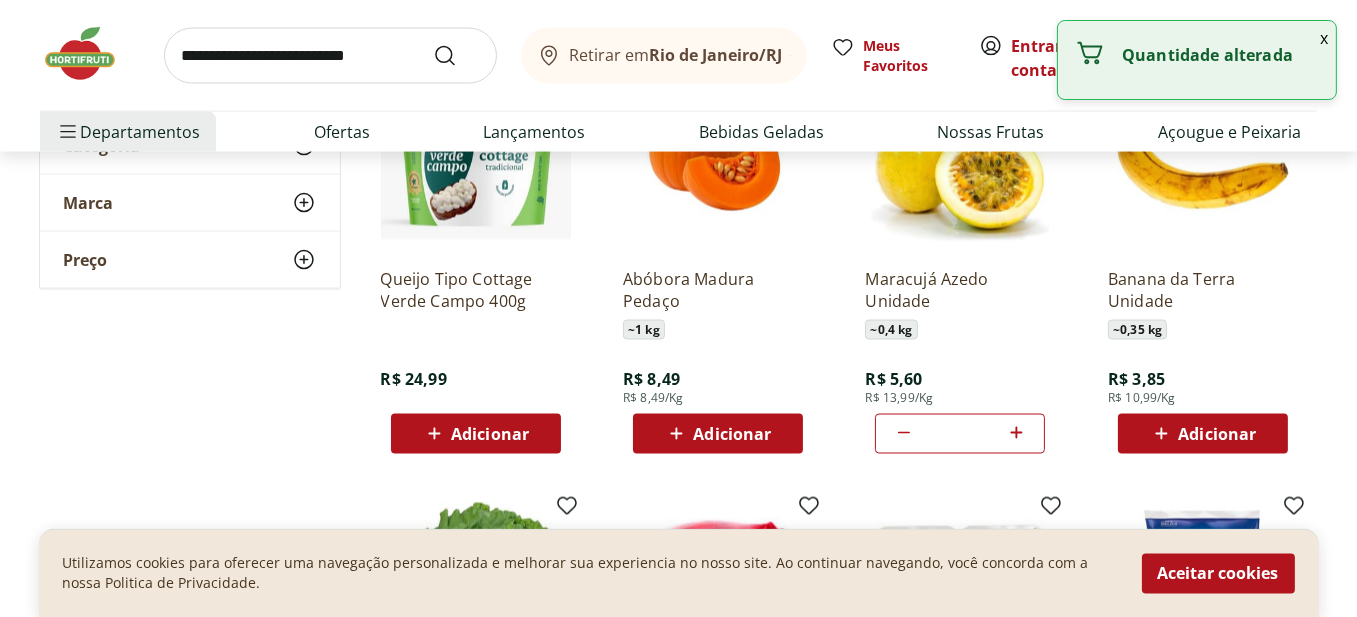 click 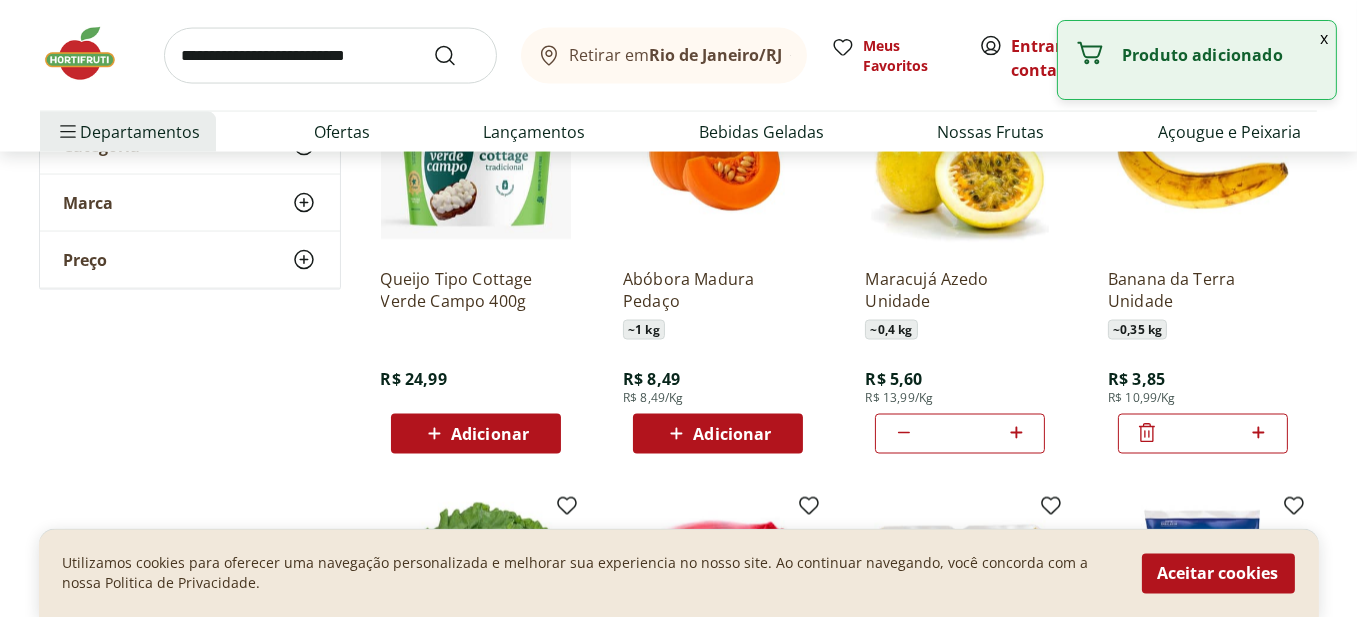 click 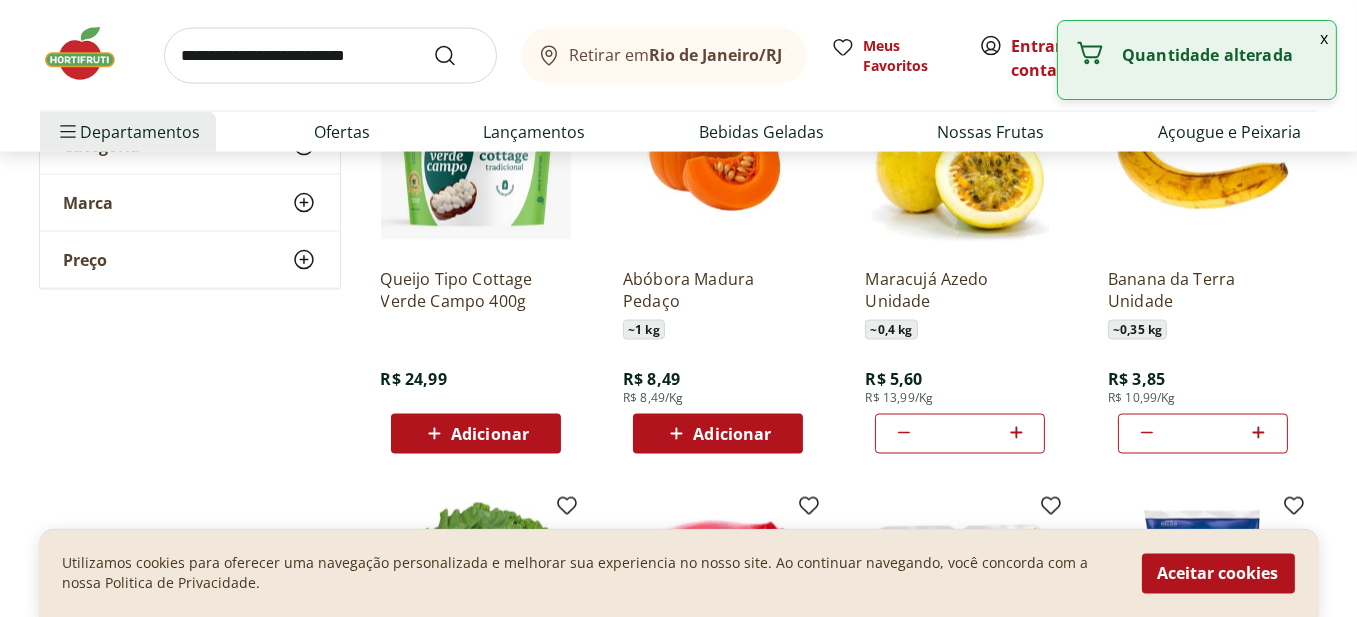click 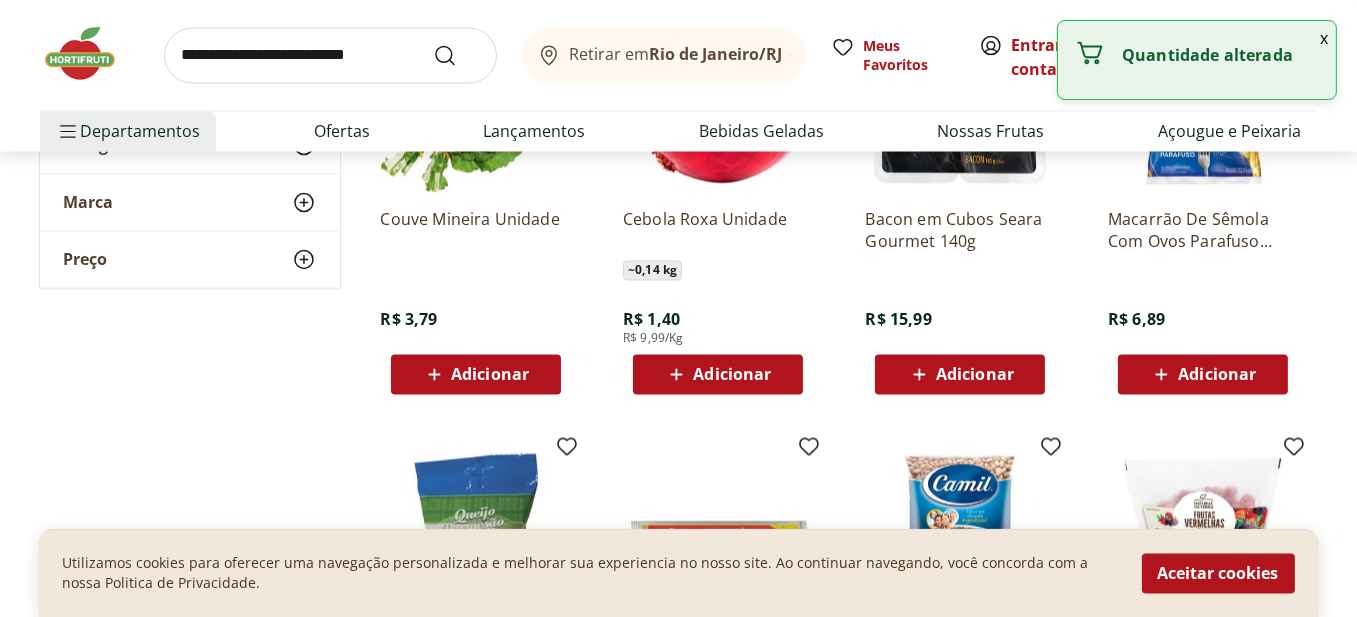 scroll, scrollTop: 4700, scrollLeft: 0, axis: vertical 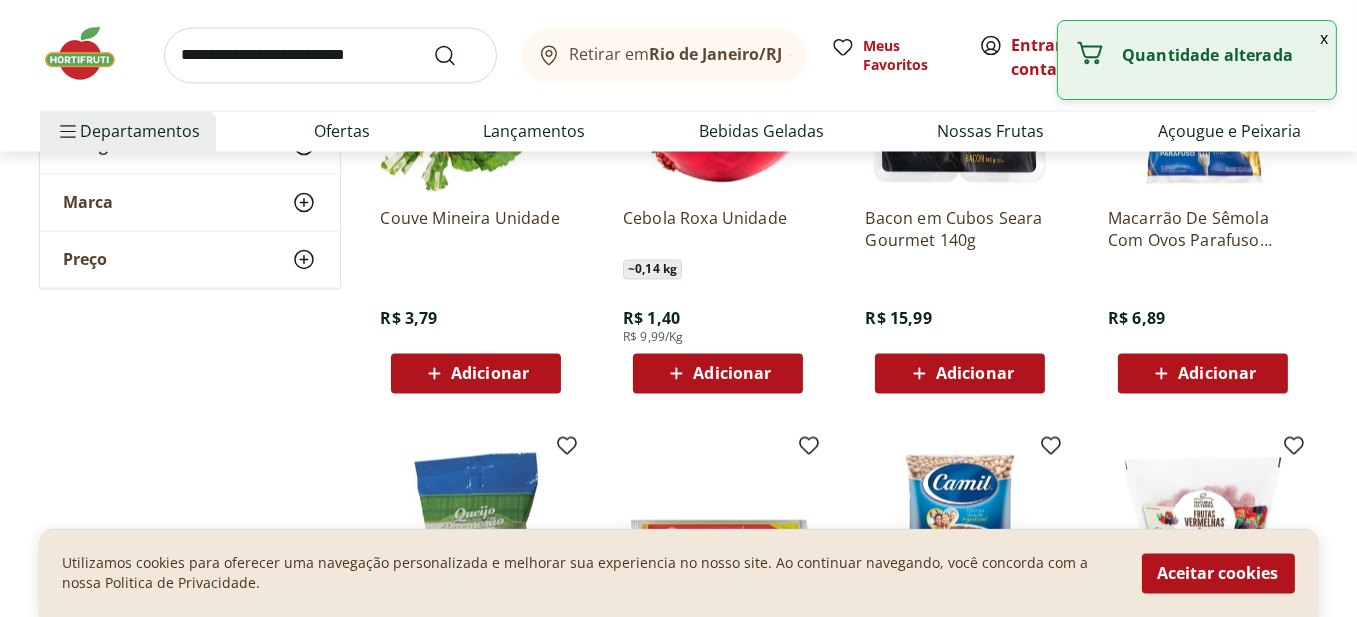 click 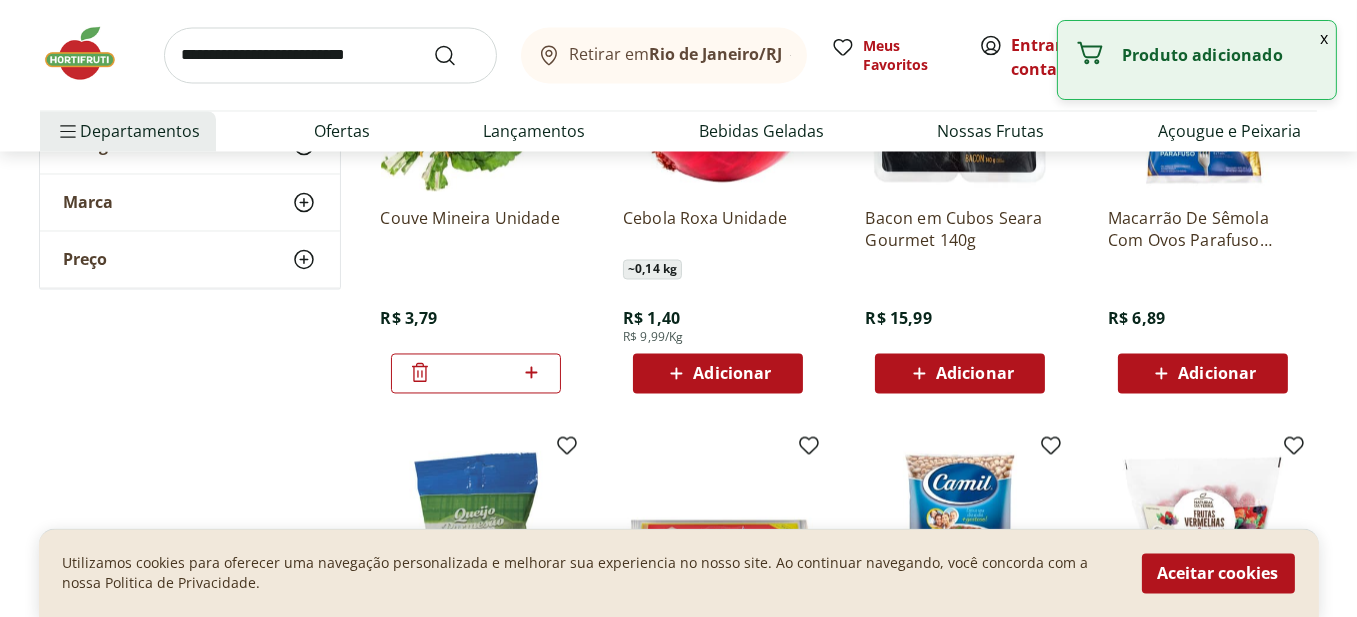 click 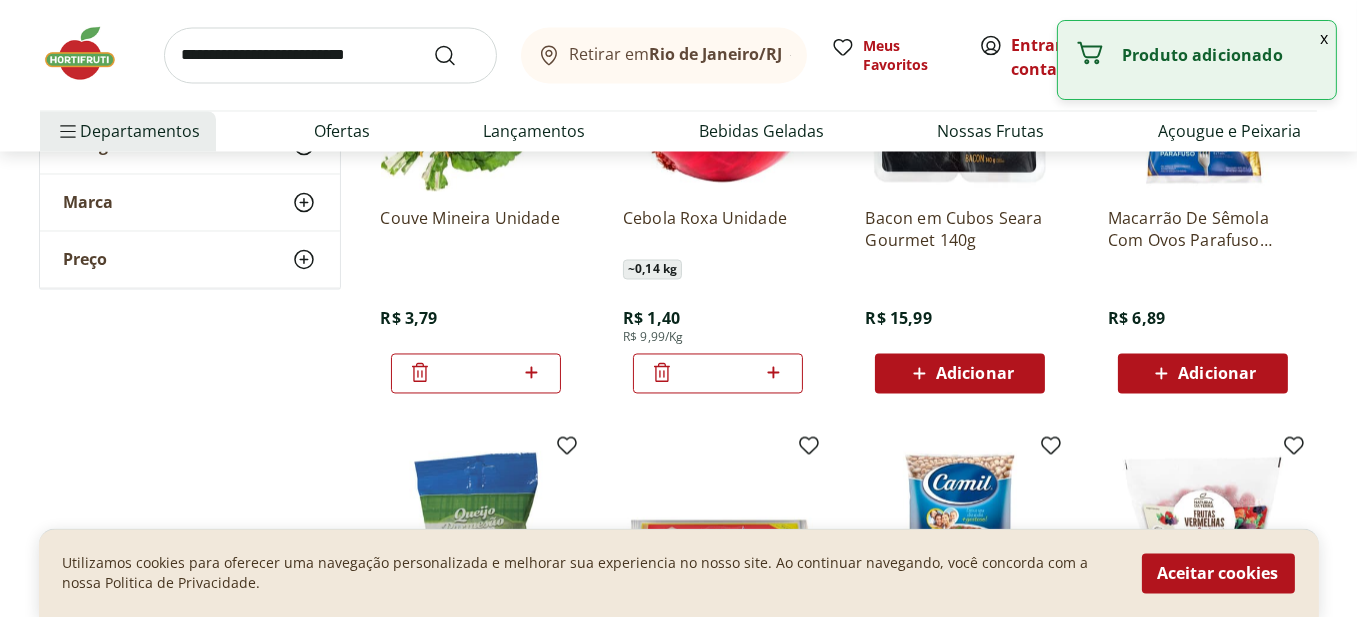 click 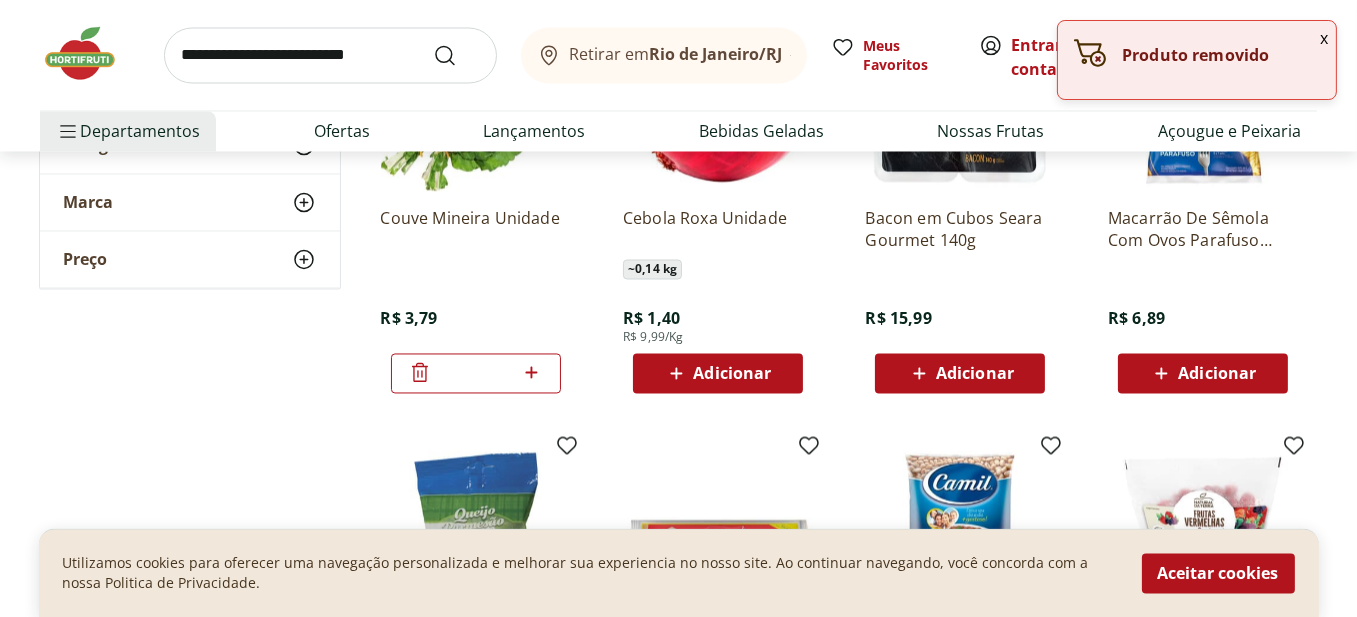 click 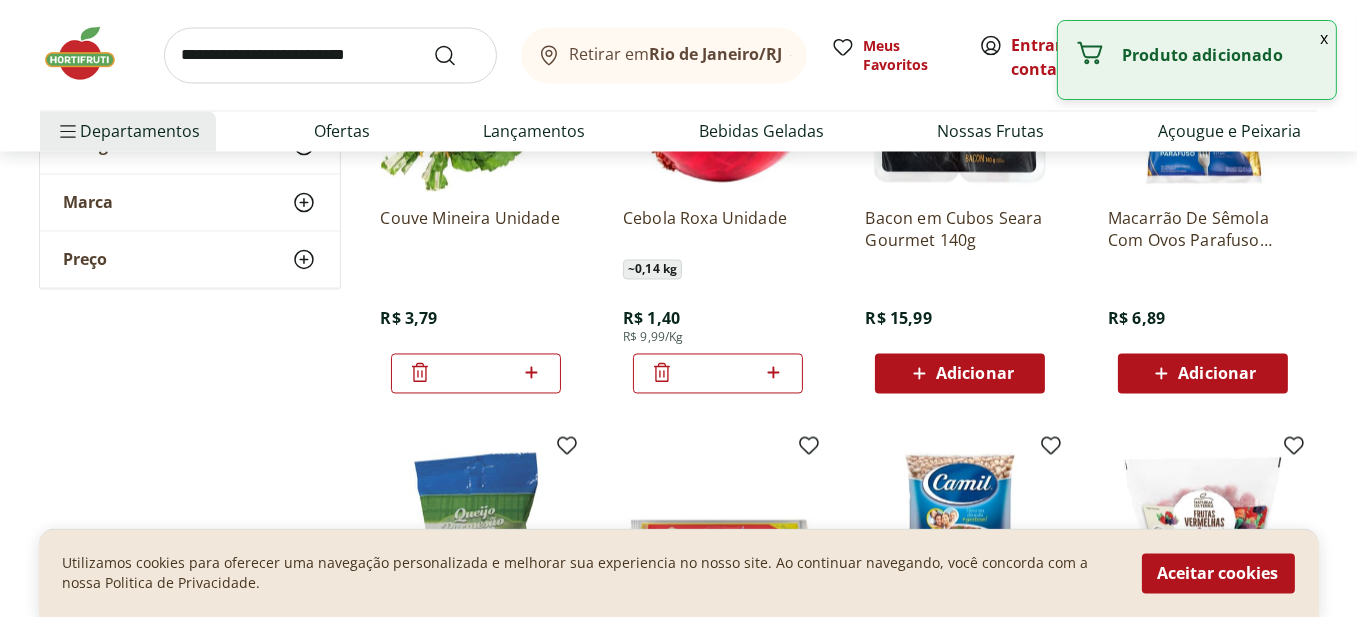 click 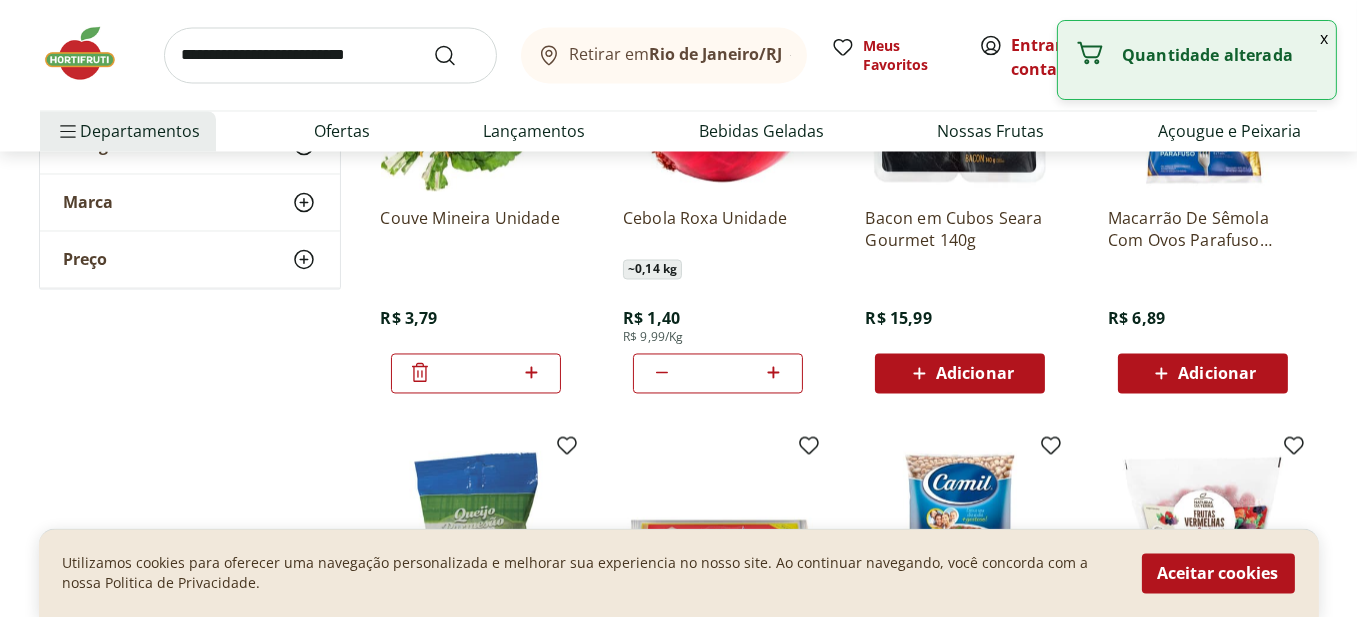click 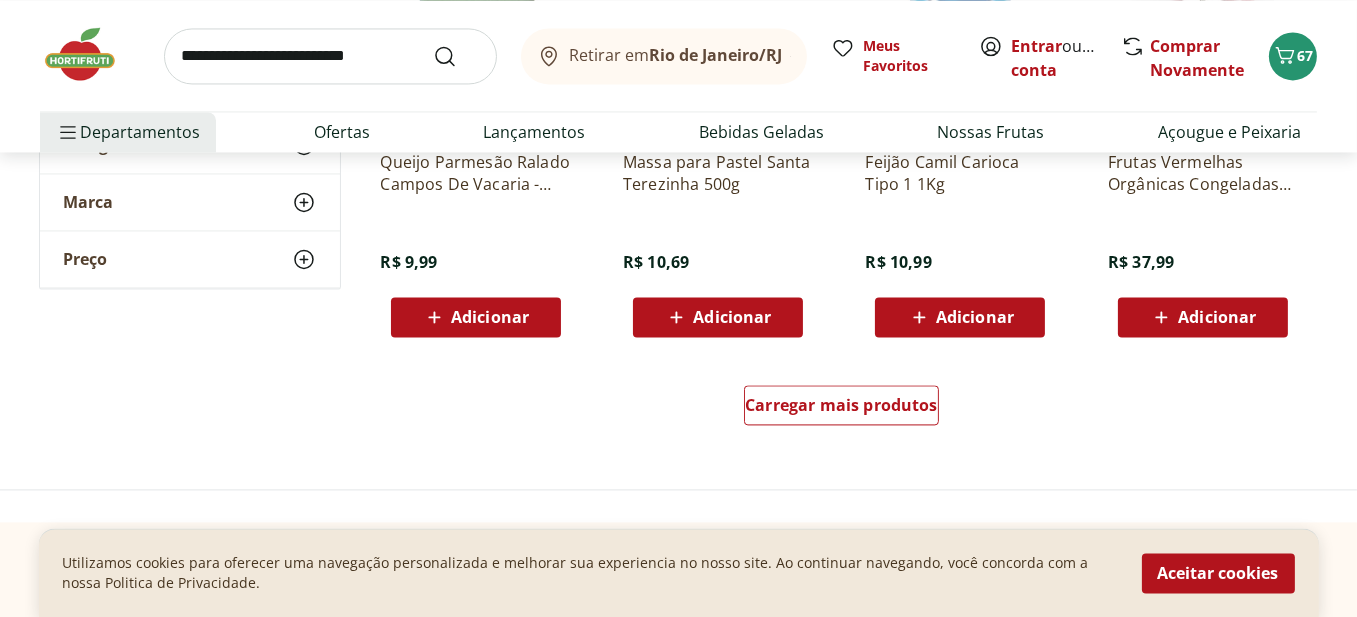 scroll, scrollTop: 5200, scrollLeft: 0, axis: vertical 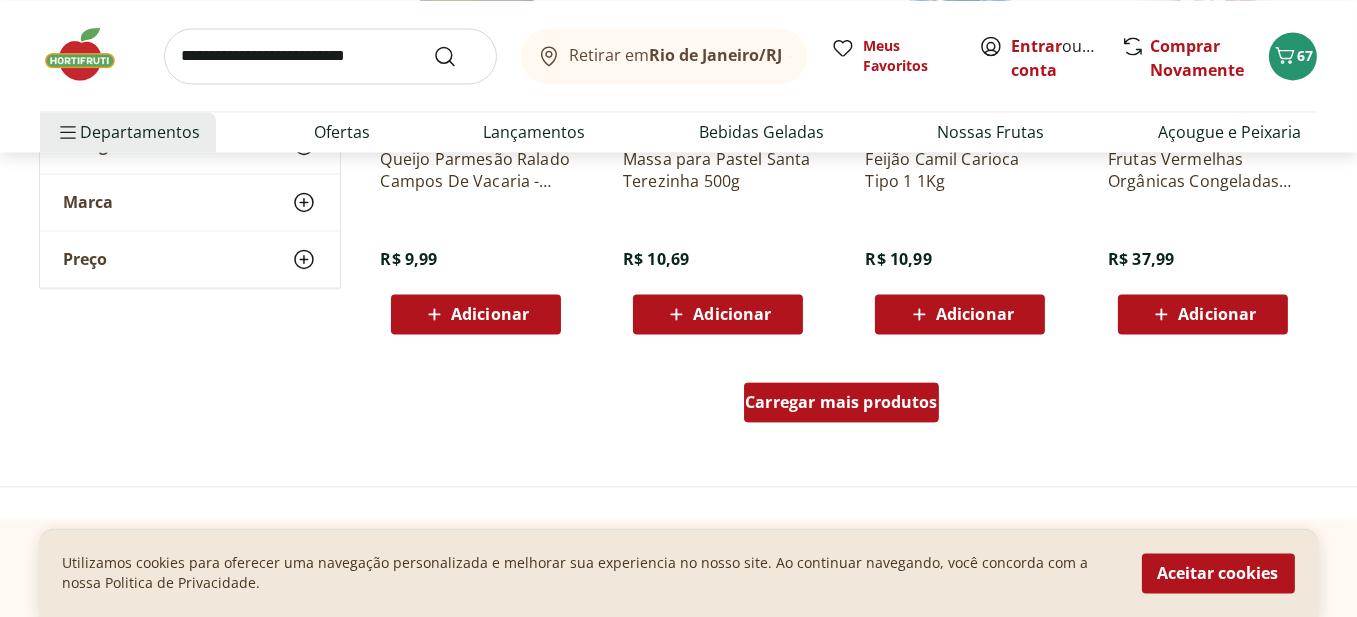 click on "Carregar mais produtos" at bounding box center [841, 402] 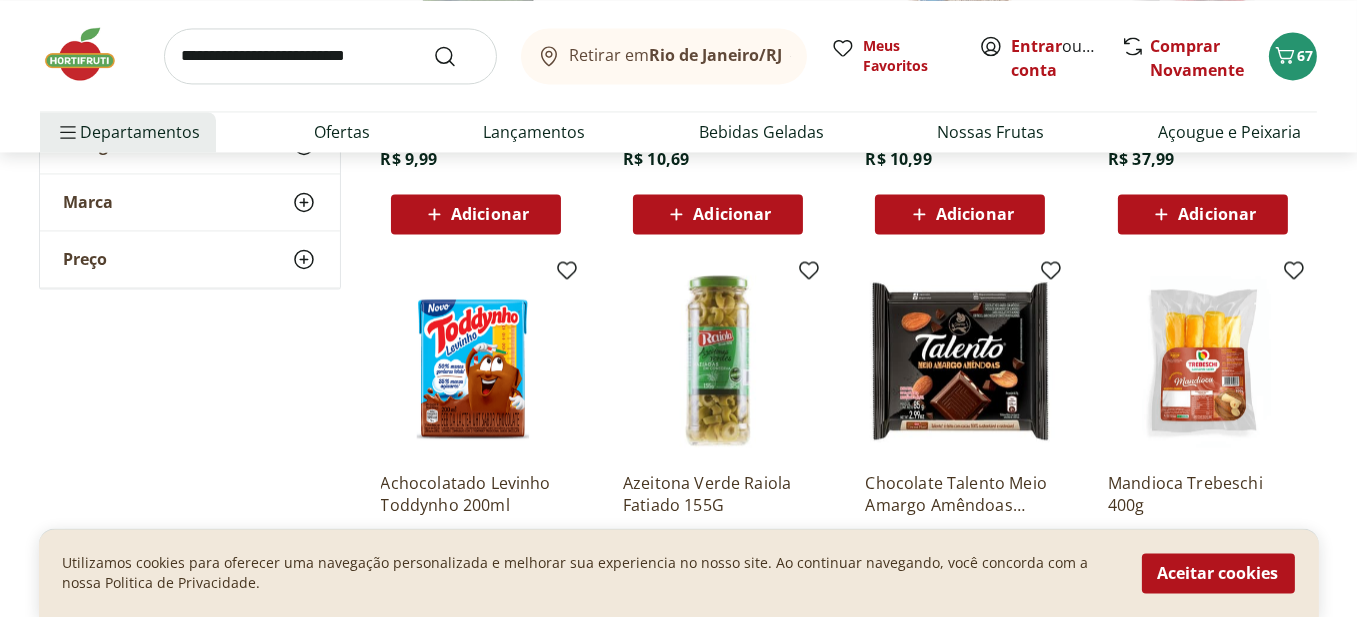 scroll, scrollTop: 5400, scrollLeft: 0, axis: vertical 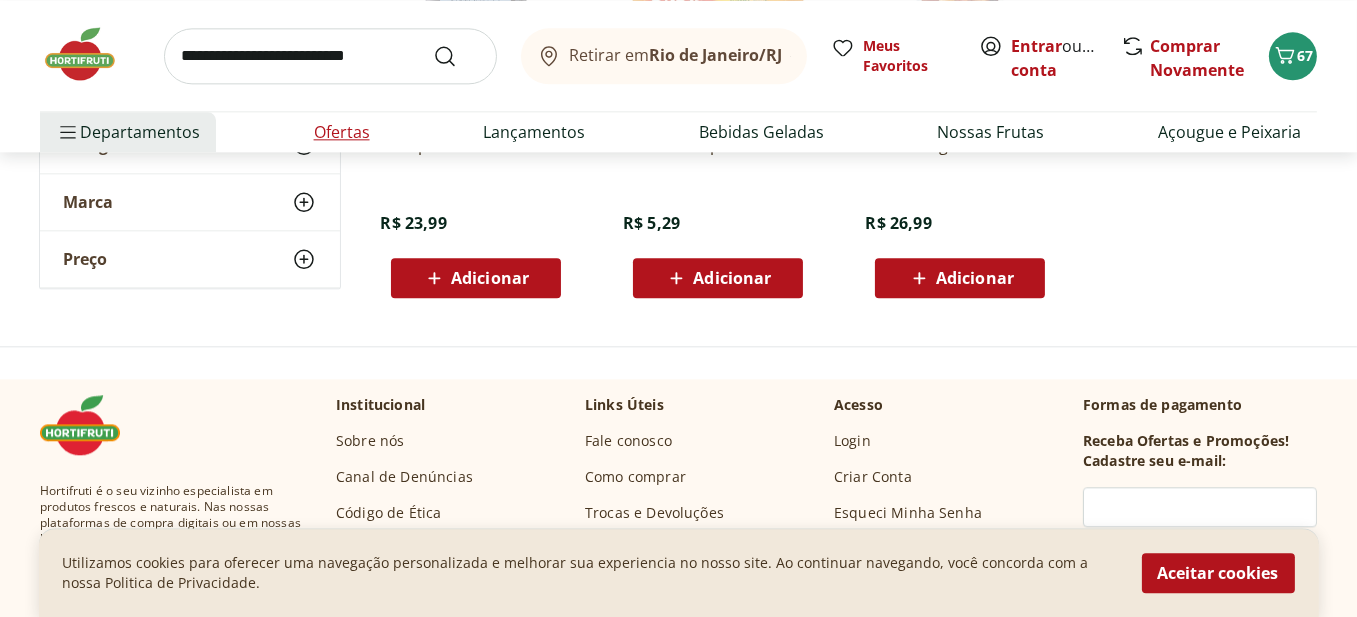 click on "Ofertas" at bounding box center (342, 132) 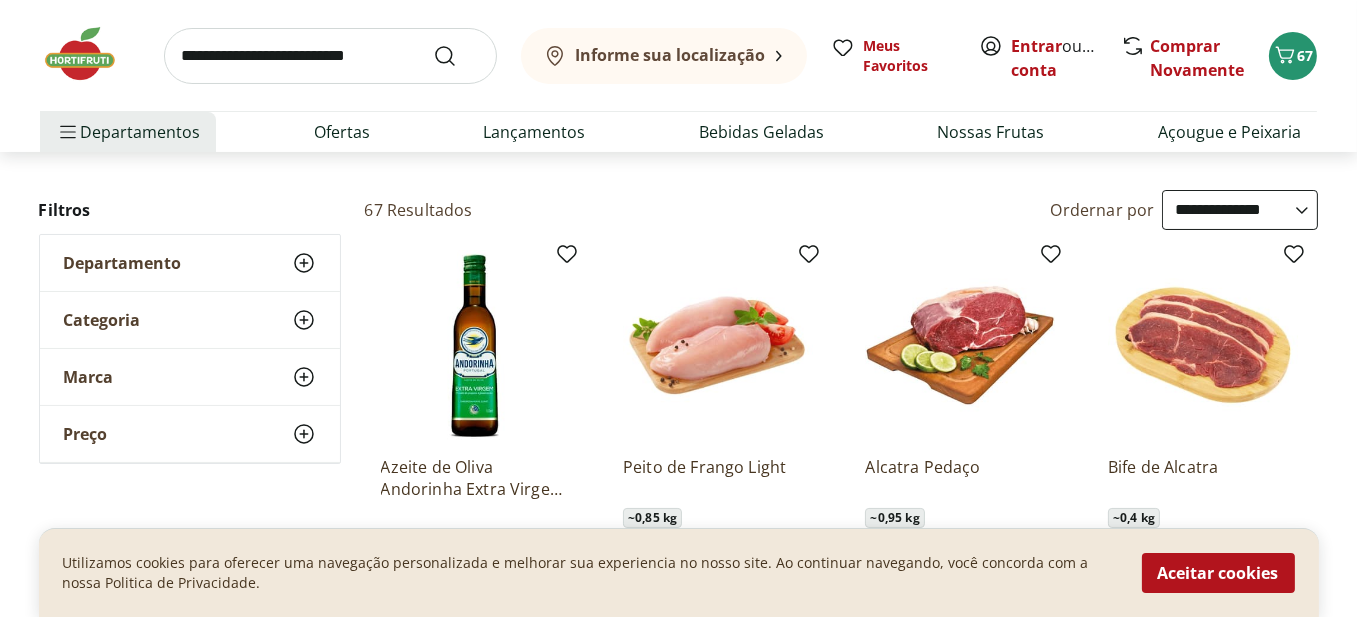scroll, scrollTop: 200, scrollLeft: 0, axis: vertical 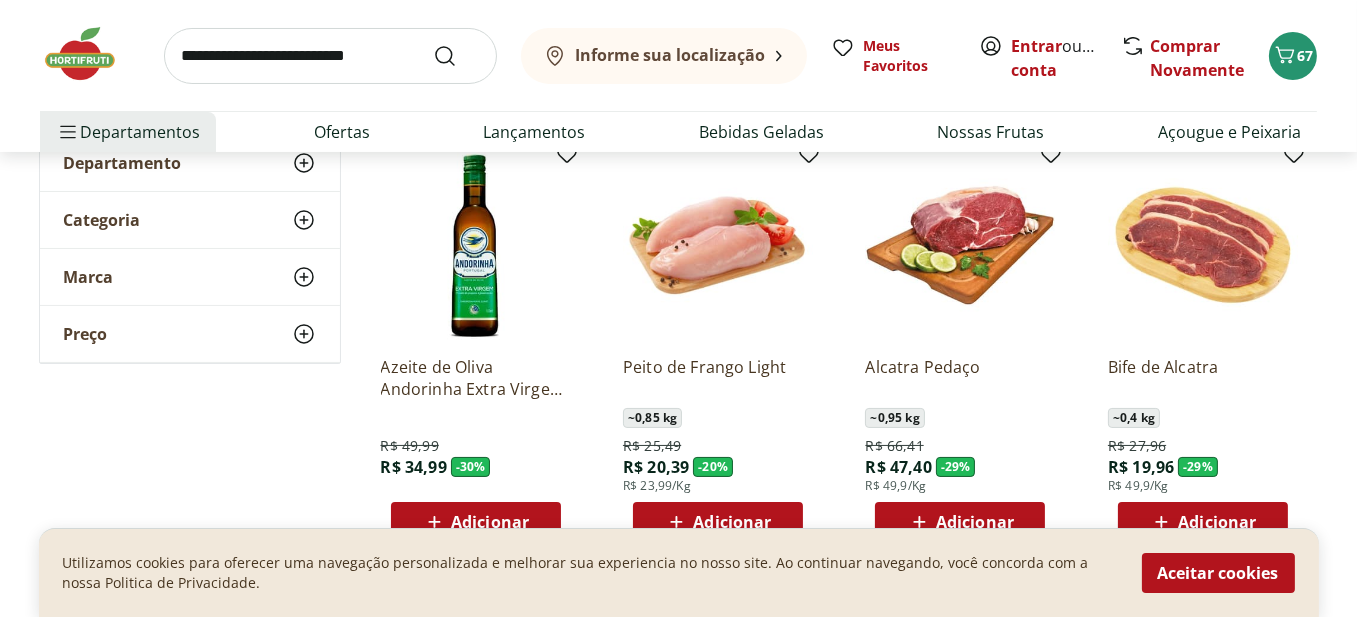 click 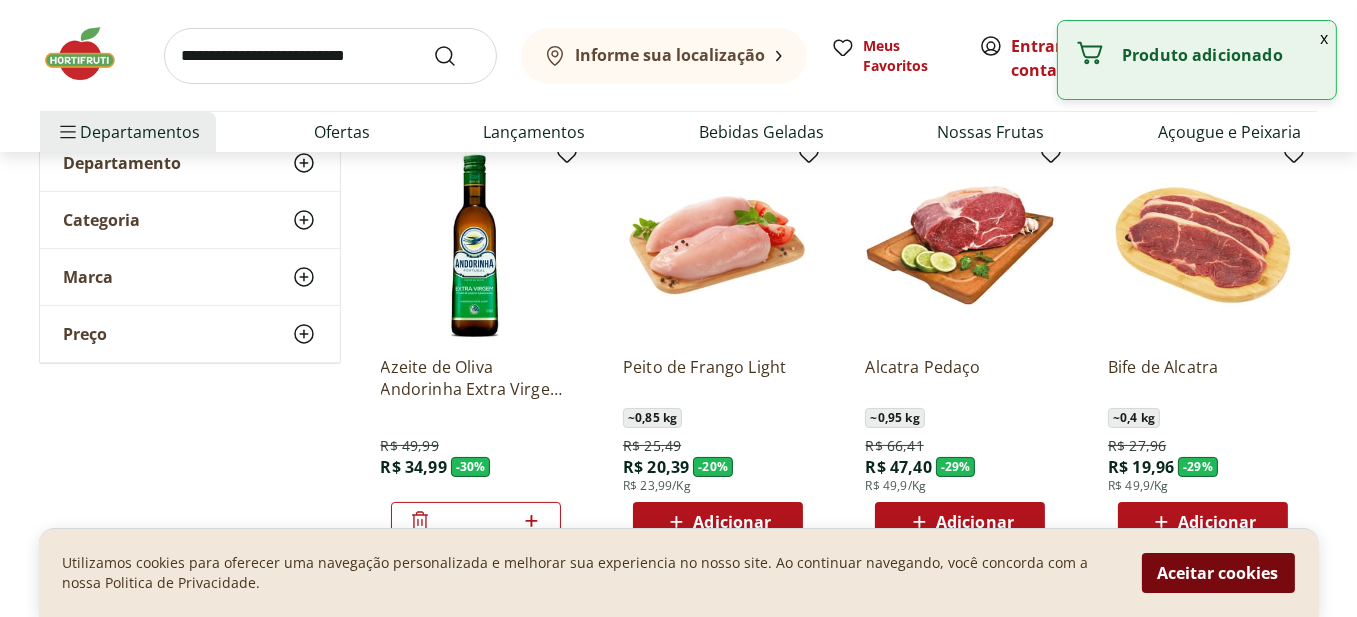 click on "Aceitar cookies" at bounding box center (1218, 573) 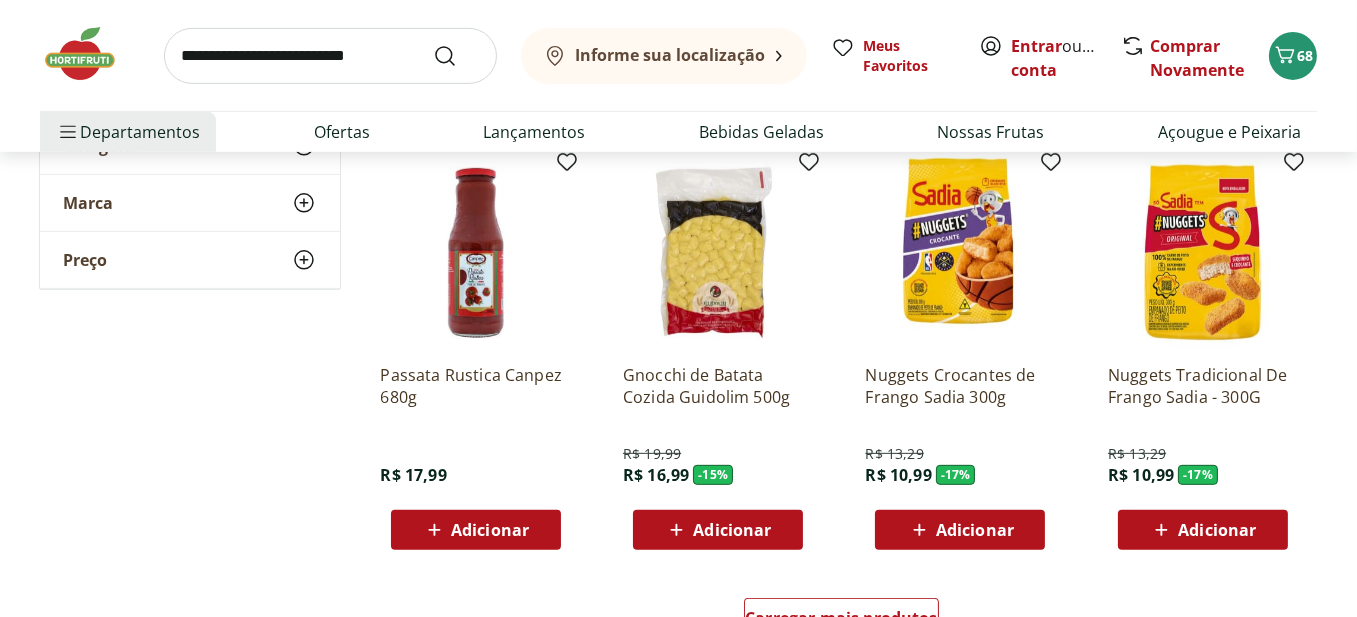 scroll, scrollTop: 1100, scrollLeft: 0, axis: vertical 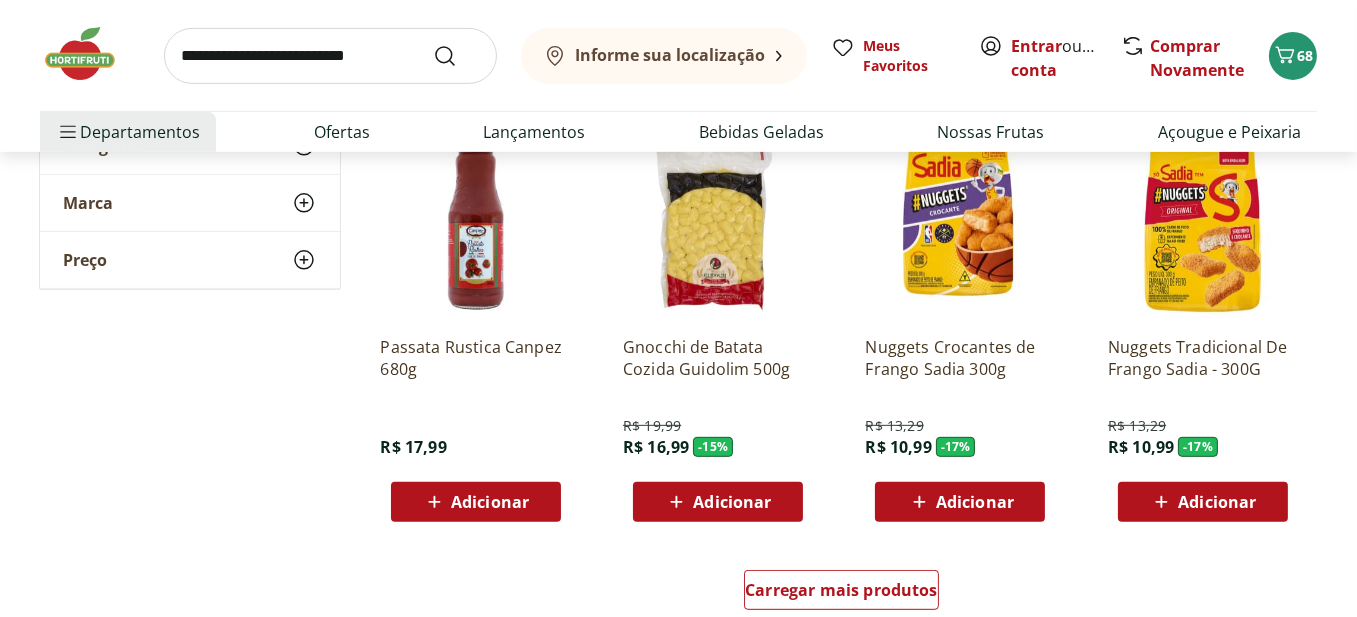 click 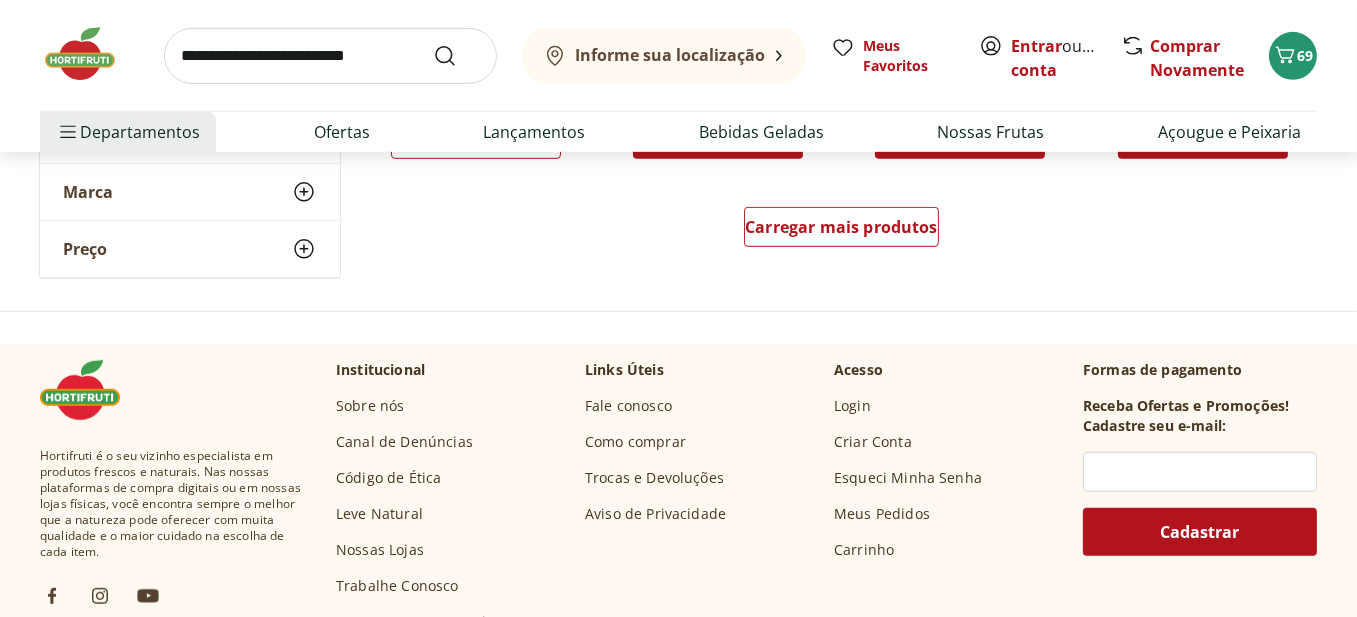 scroll, scrollTop: 1500, scrollLeft: 0, axis: vertical 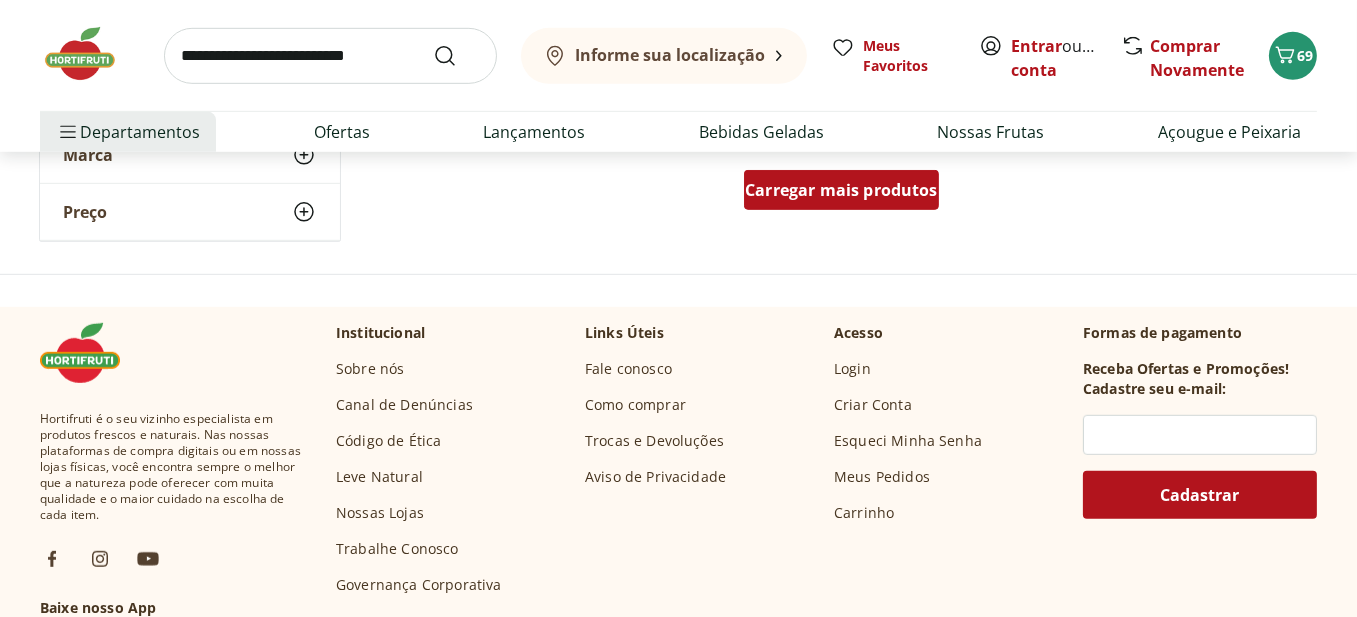 click on "Carregar mais produtos" at bounding box center [841, 190] 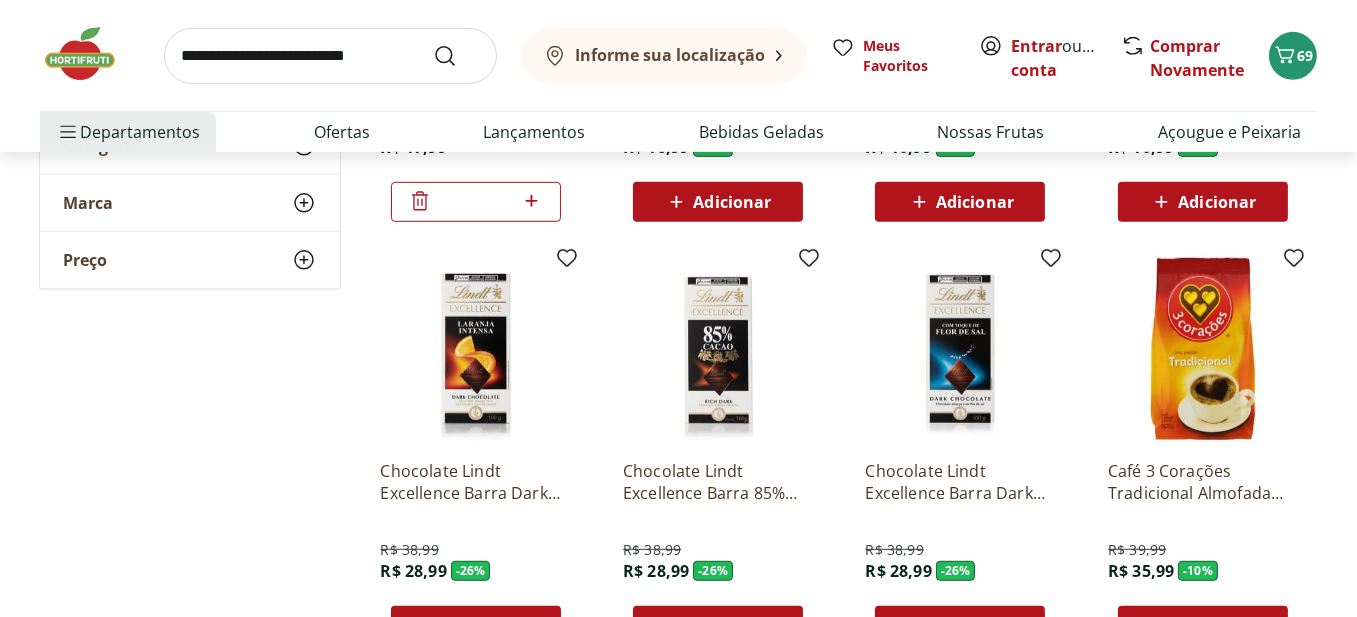 scroll, scrollTop: 1500, scrollLeft: 0, axis: vertical 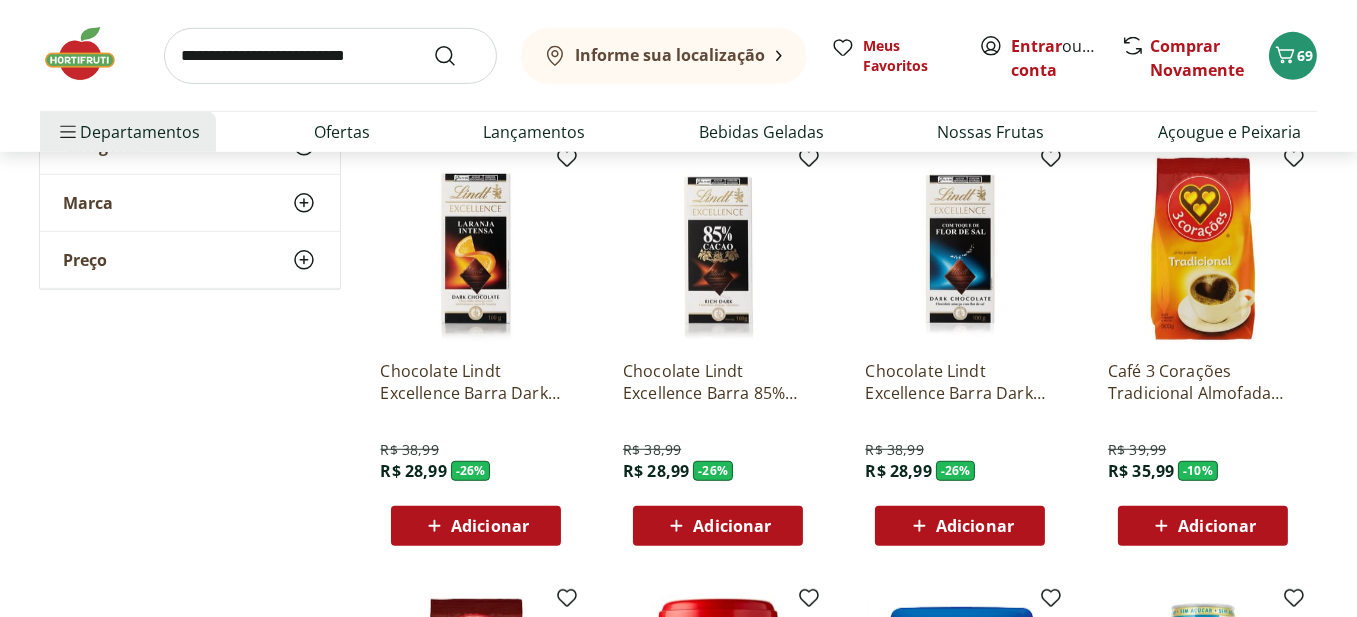 click 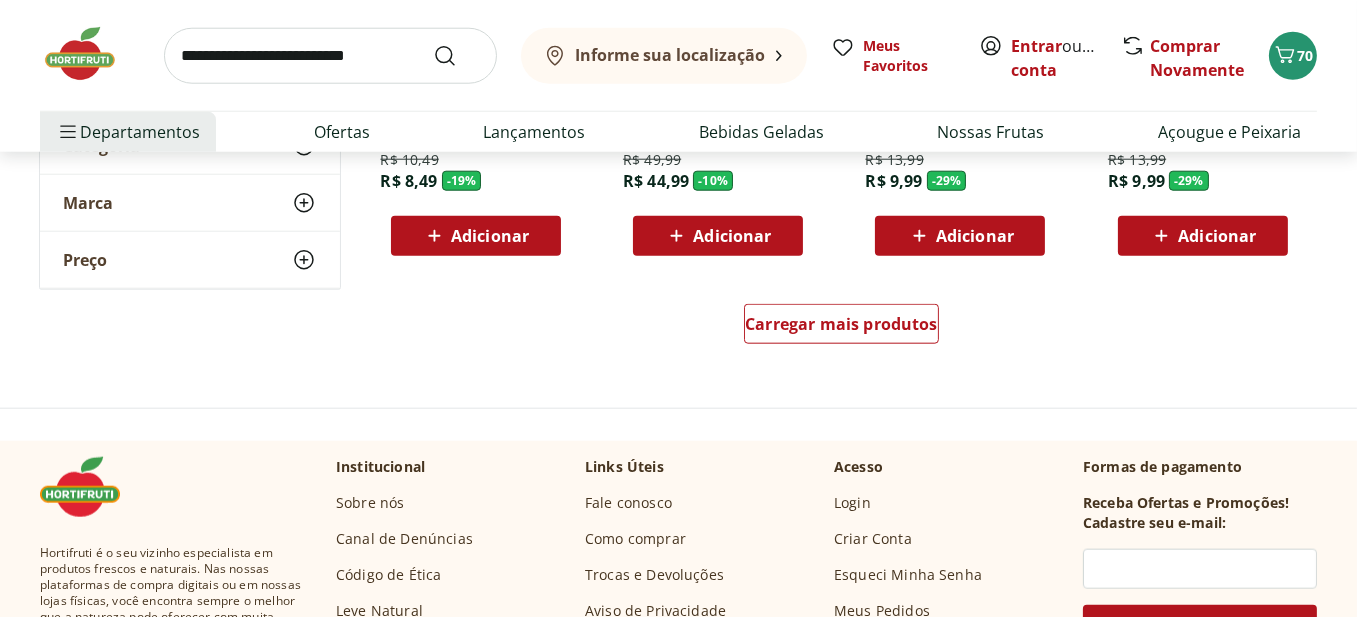 scroll, scrollTop: 2700, scrollLeft: 0, axis: vertical 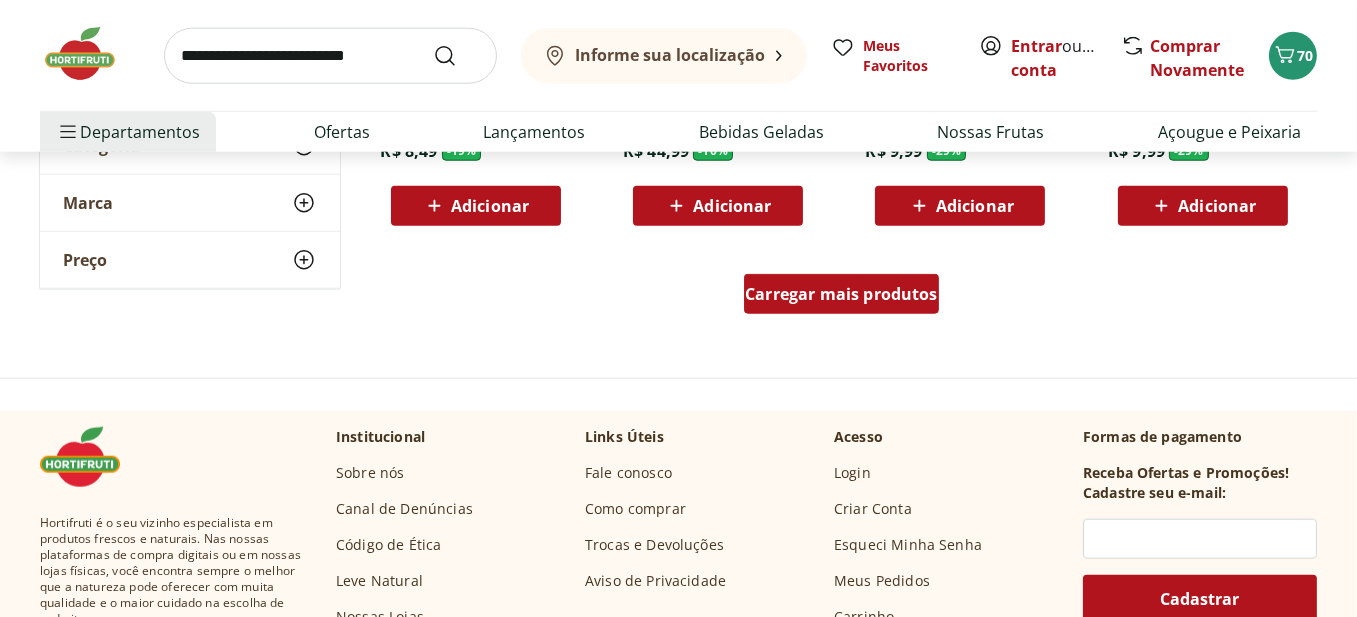 click on "Carregar mais produtos" at bounding box center (841, 294) 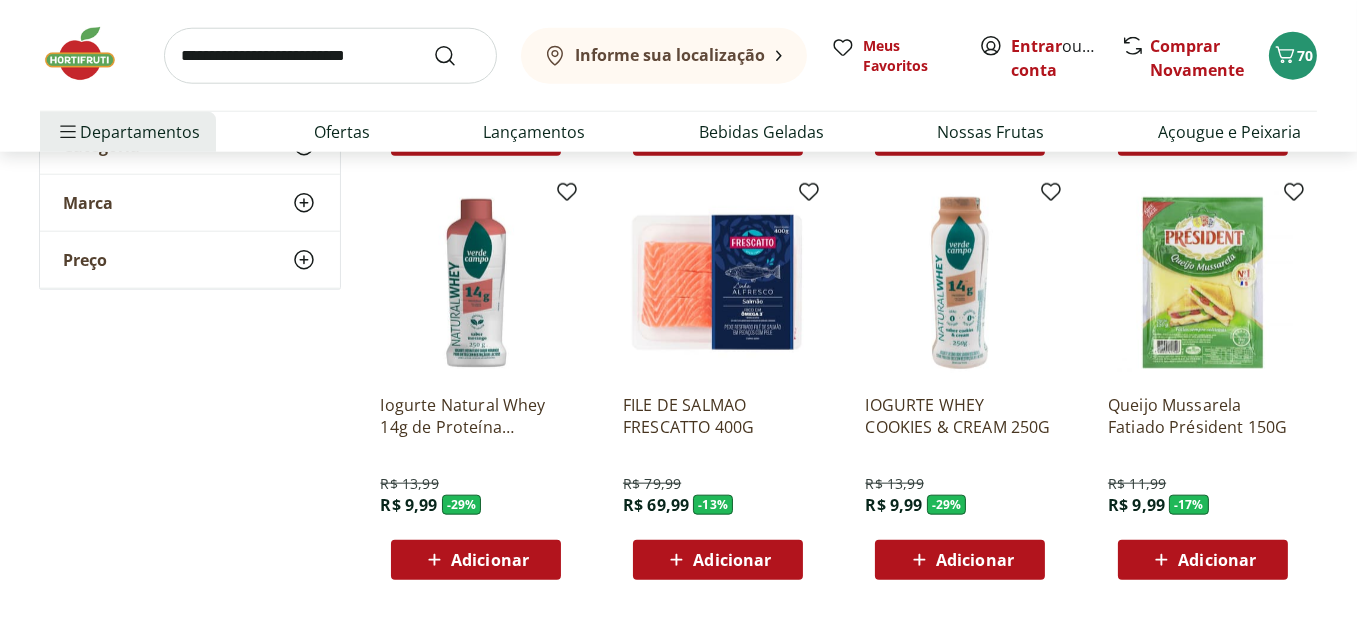 scroll, scrollTop: 2800, scrollLeft: 0, axis: vertical 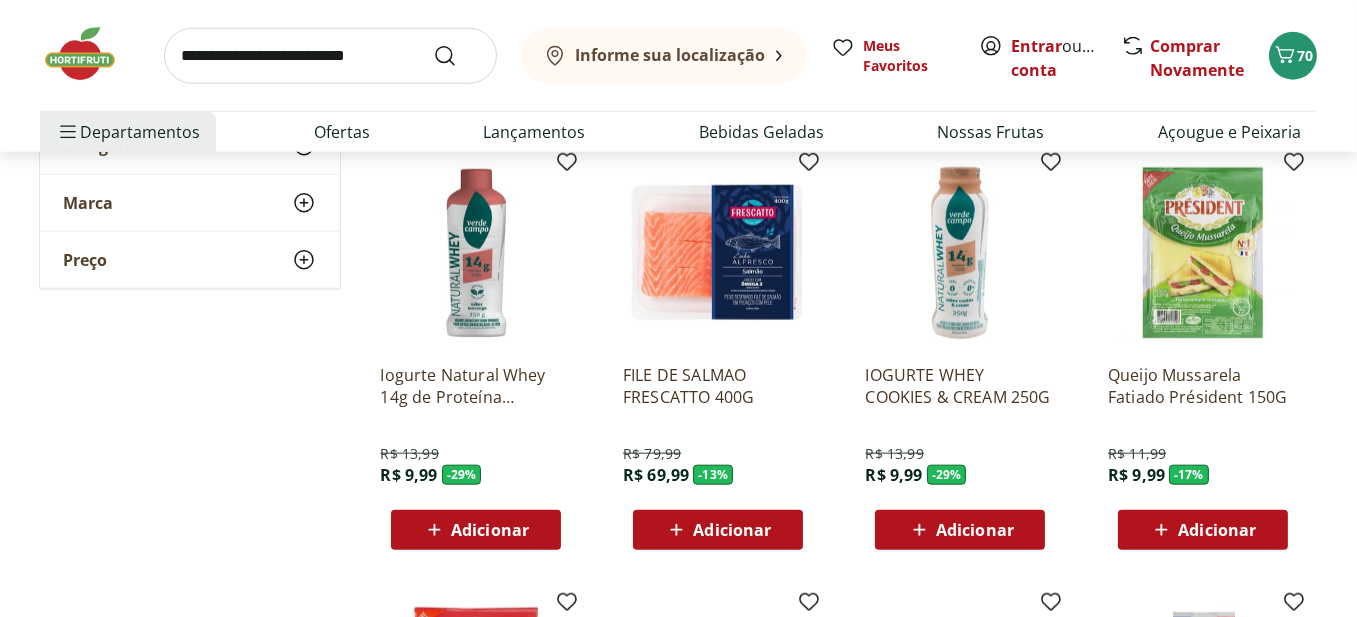 click 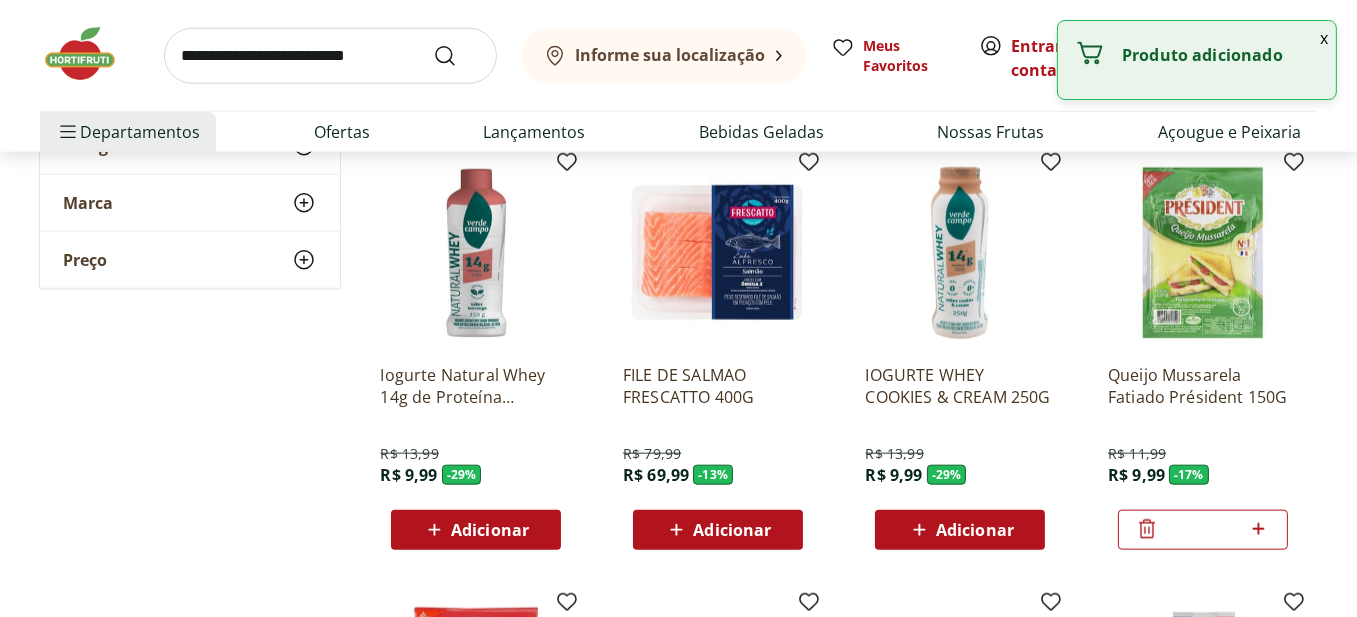 click 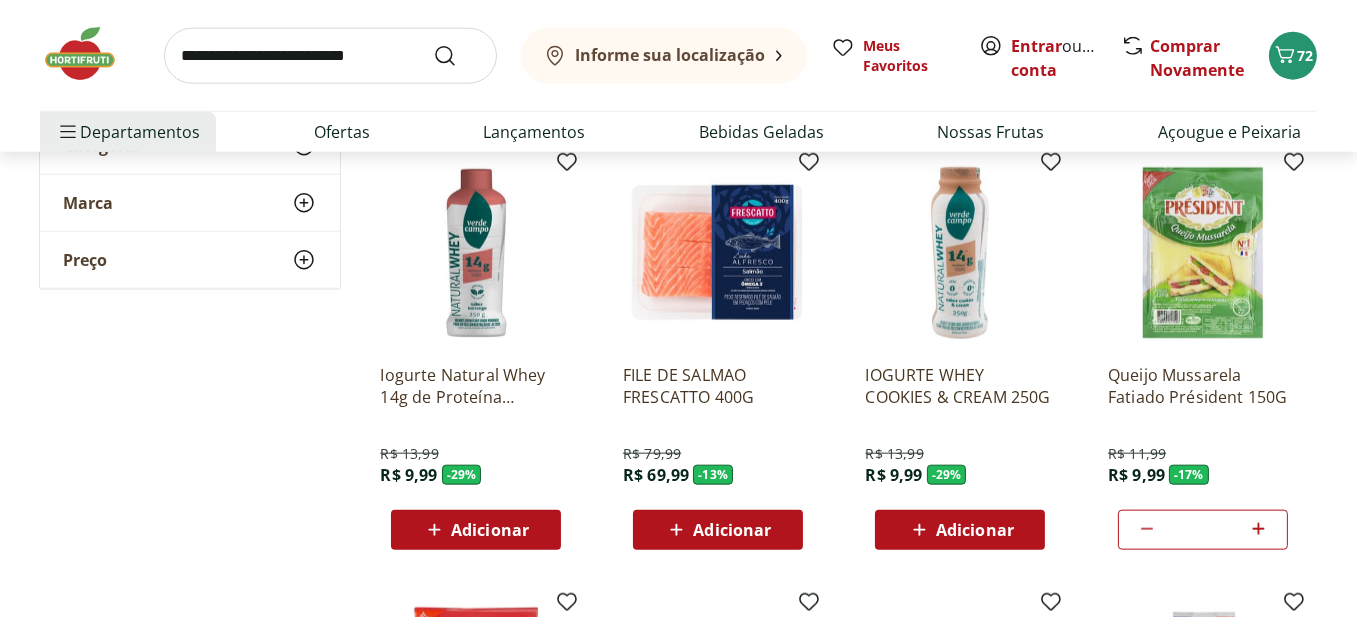 click 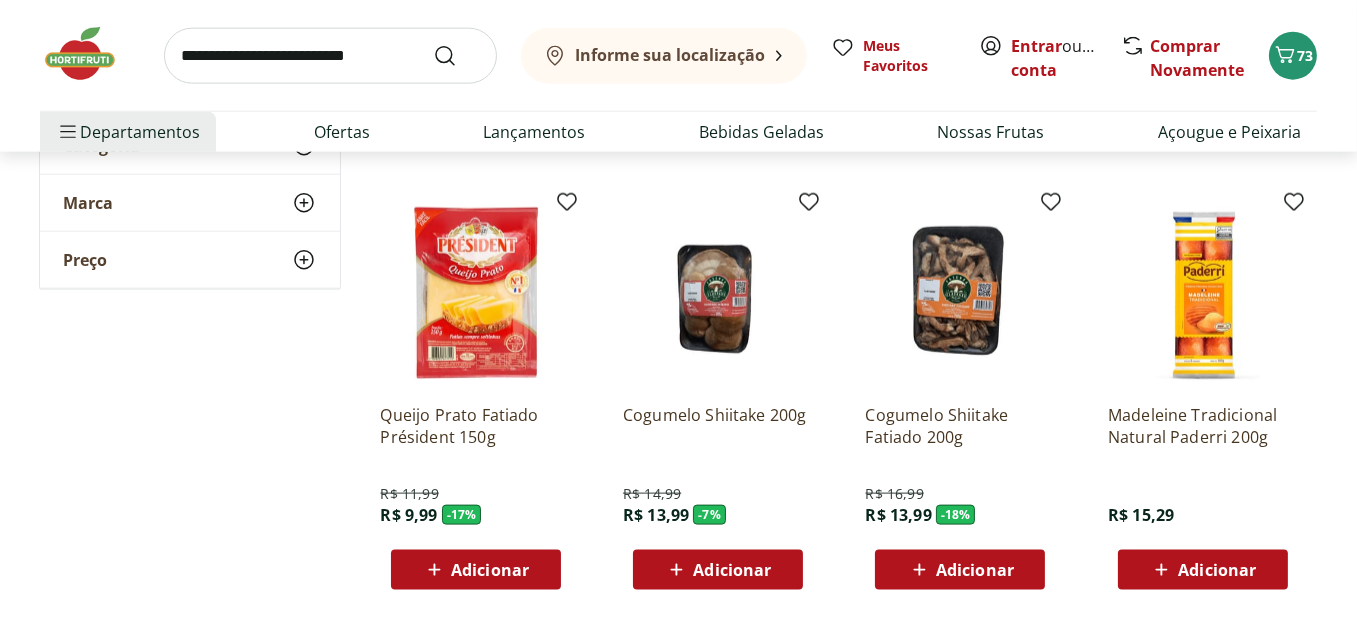 scroll, scrollTop: 3300, scrollLeft: 0, axis: vertical 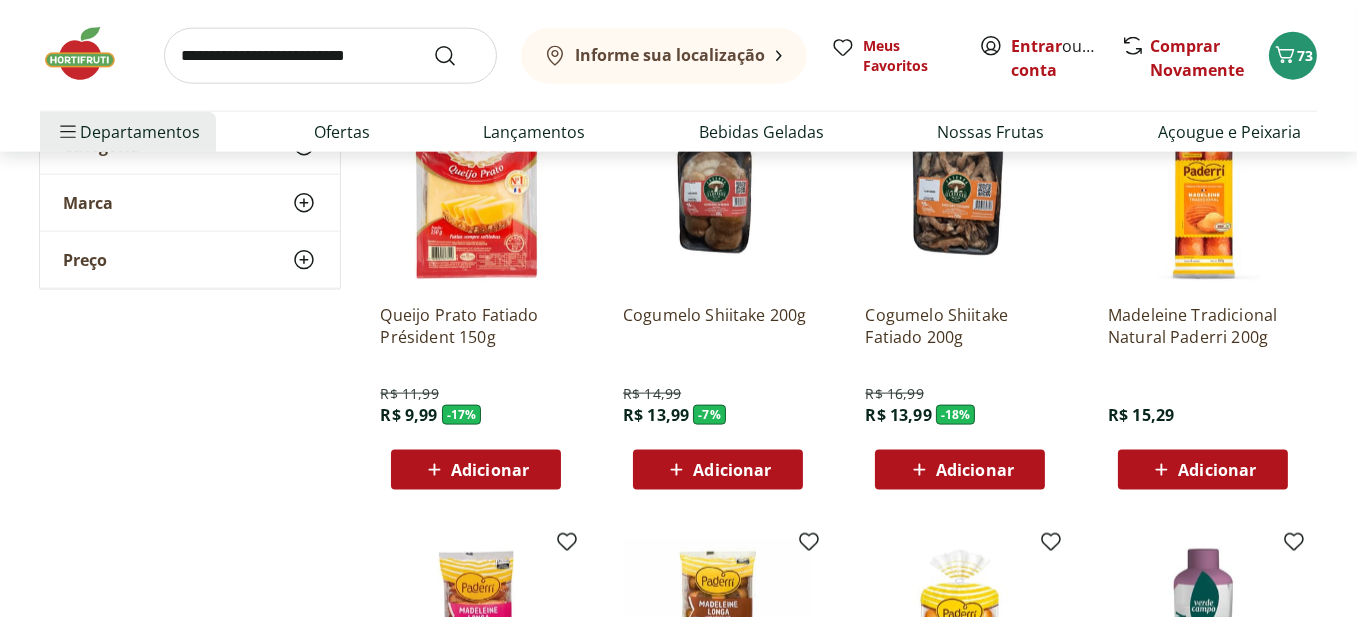 click 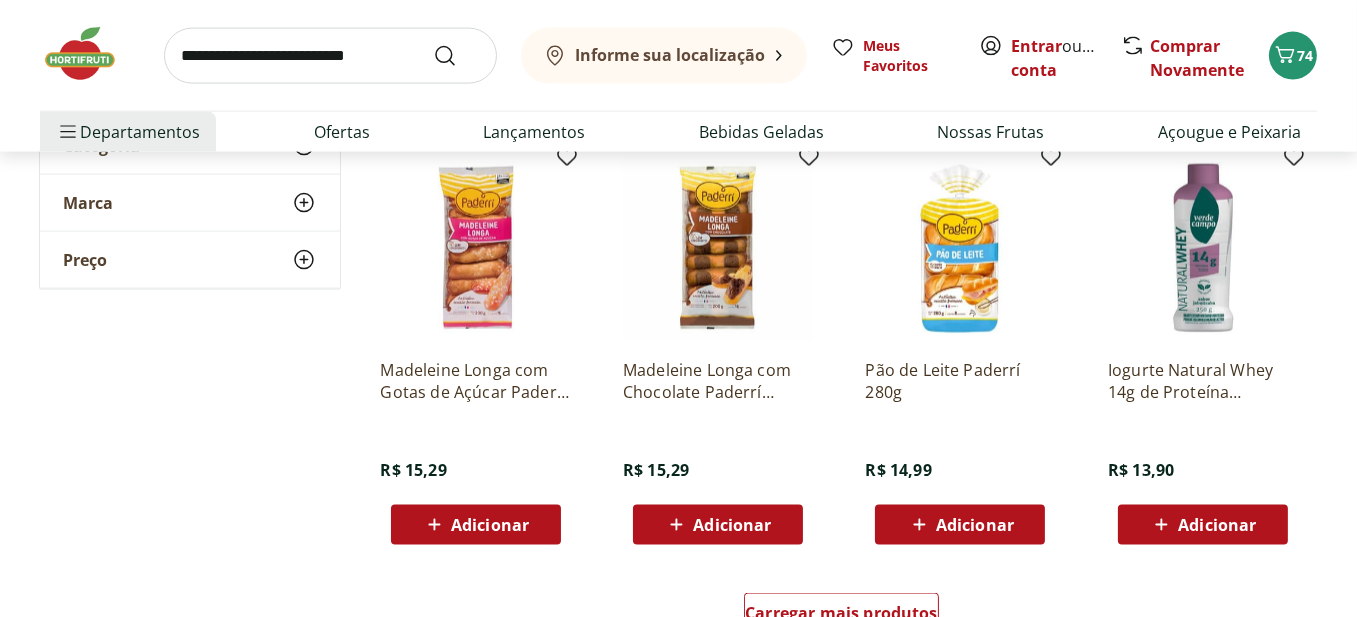 scroll, scrollTop: 4000, scrollLeft: 0, axis: vertical 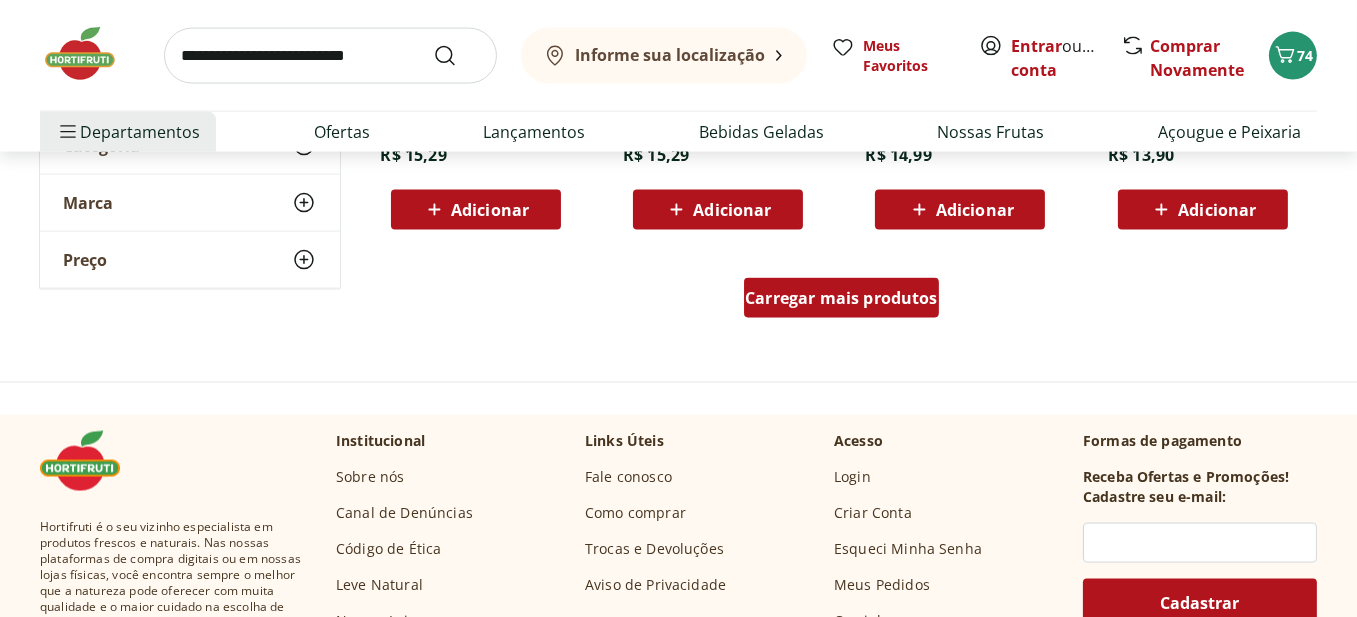 click on "Carregar mais produtos" at bounding box center [841, 298] 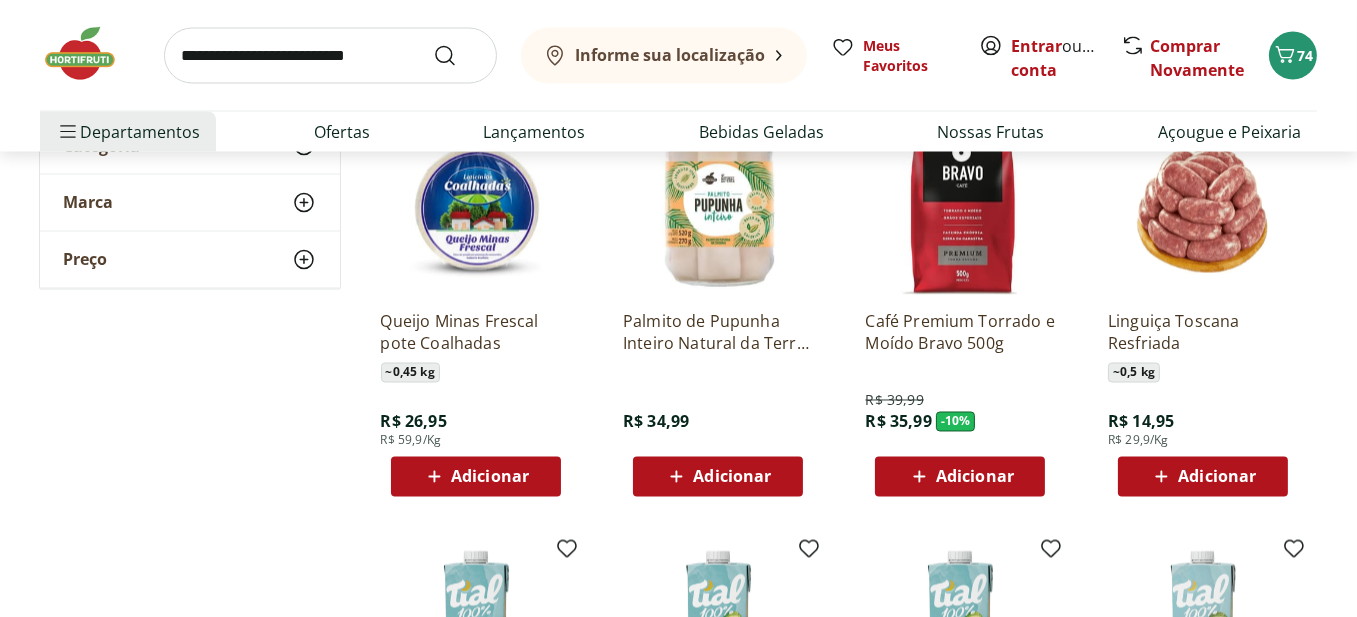 scroll, scrollTop: 4600, scrollLeft: 0, axis: vertical 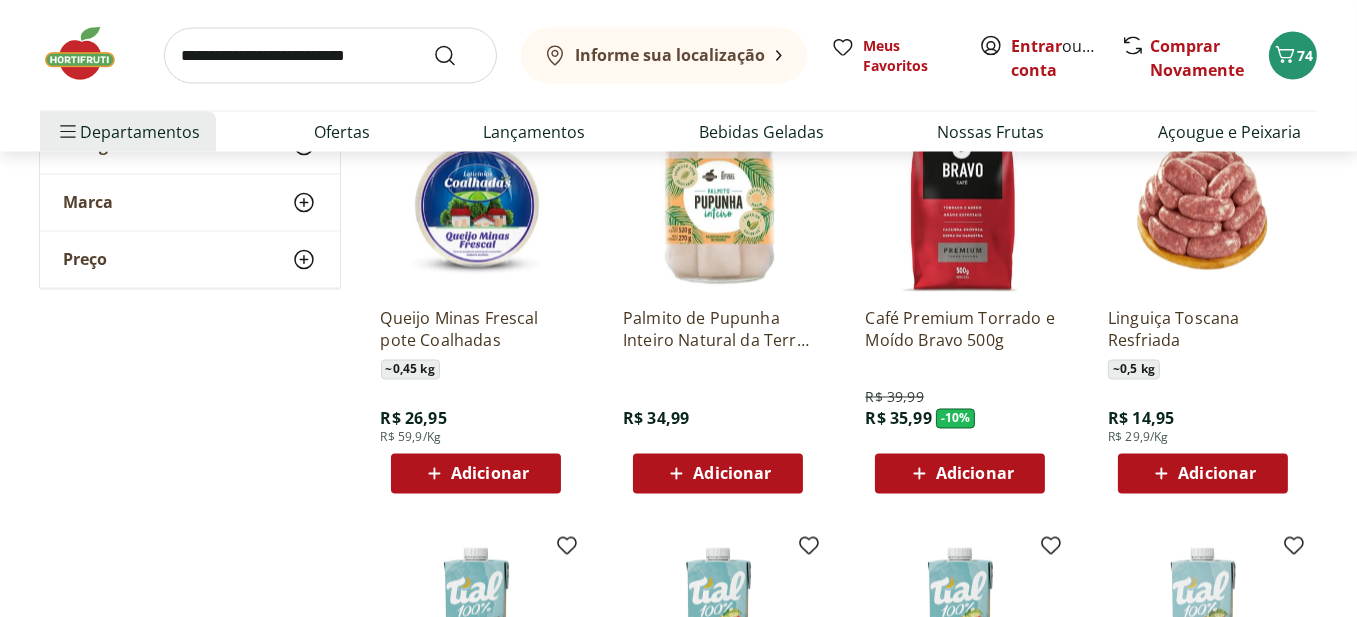 click 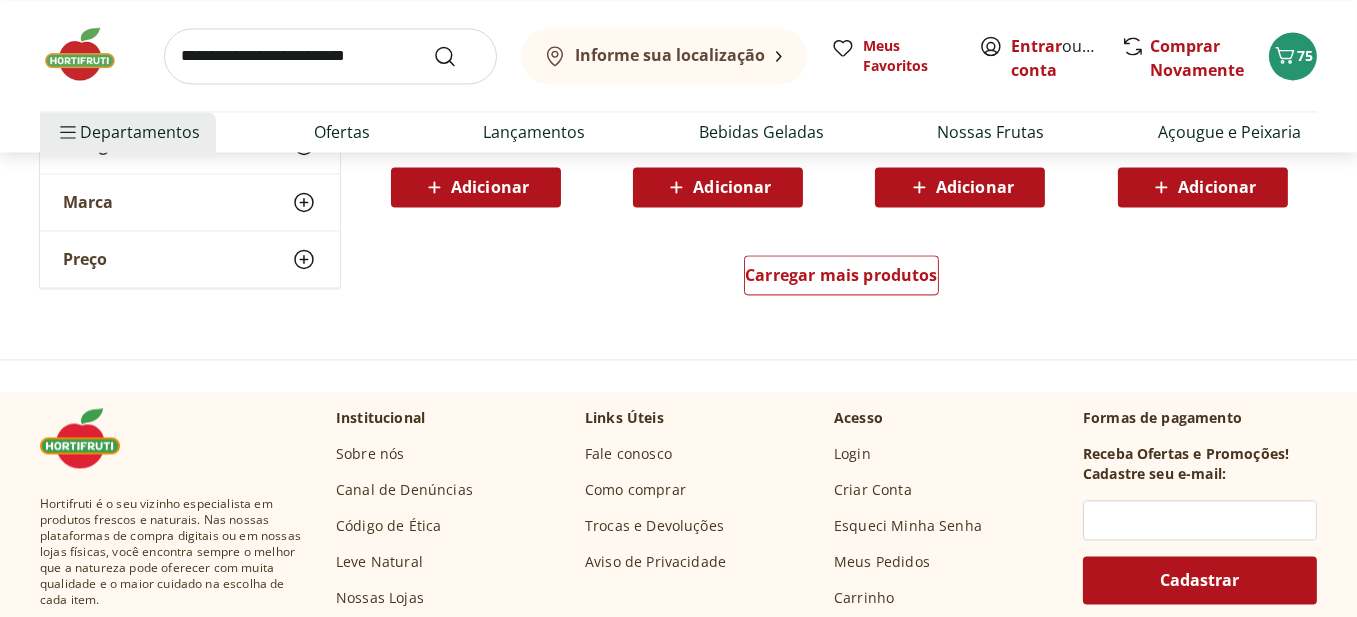 scroll, scrollTop: 5400, scrollLeft: 0, axis: vertical 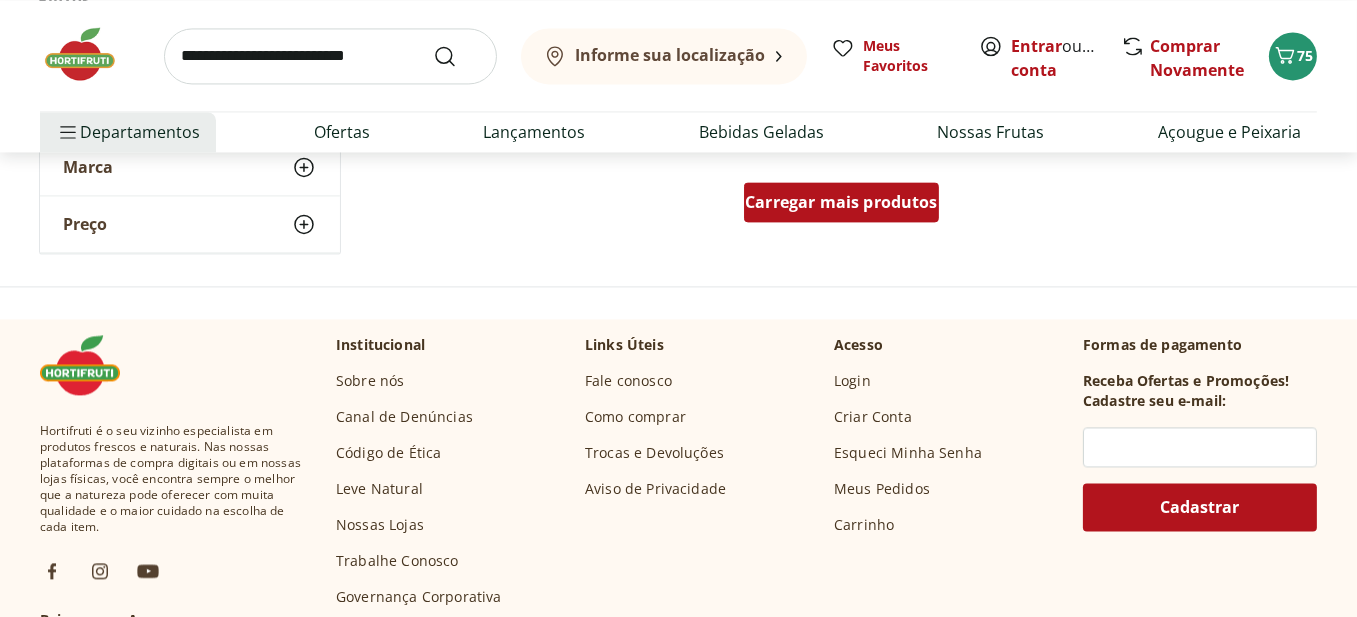 click on "Carregar mais produtos" at bounding box center (841, 202) 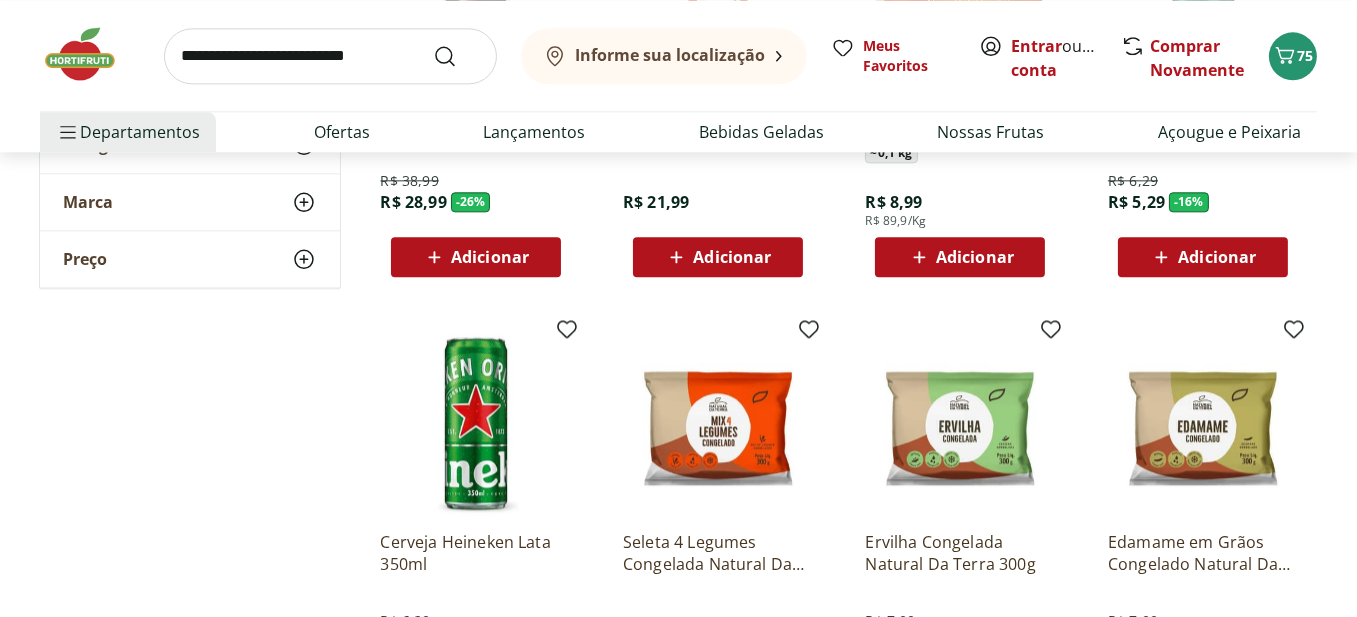 scroll, scrollTop: 6200, scrollLeft: 0, axis: vertical 